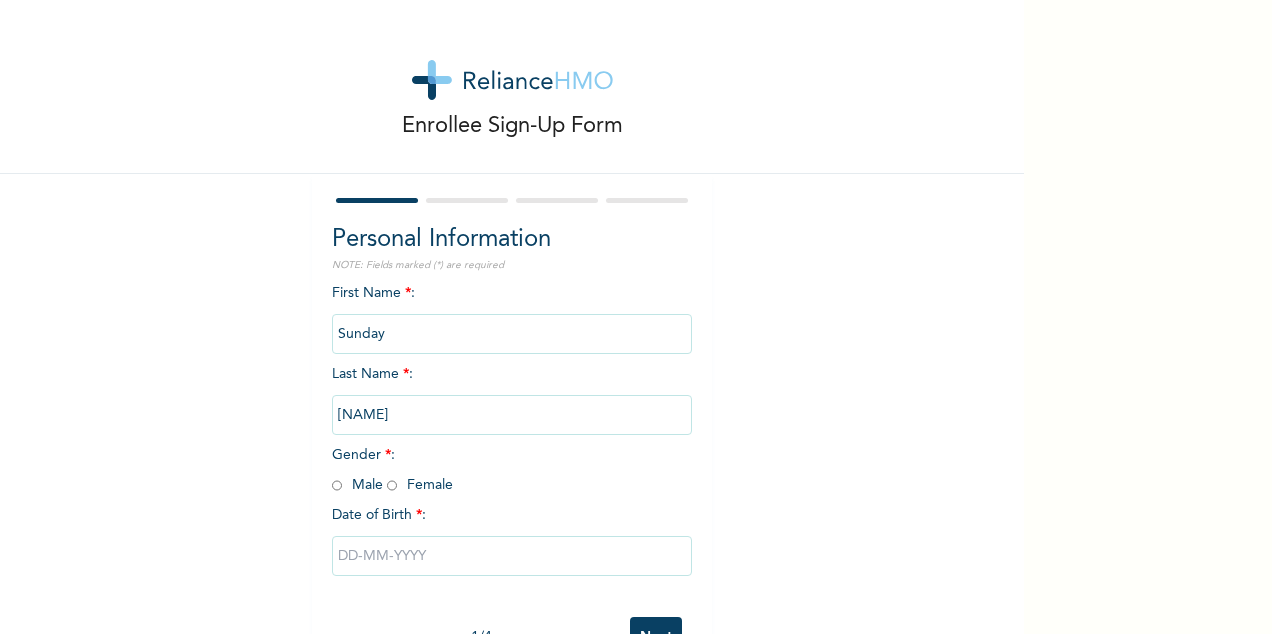scroll, scrollTop: 0, scrollLeft: 0, axis: both 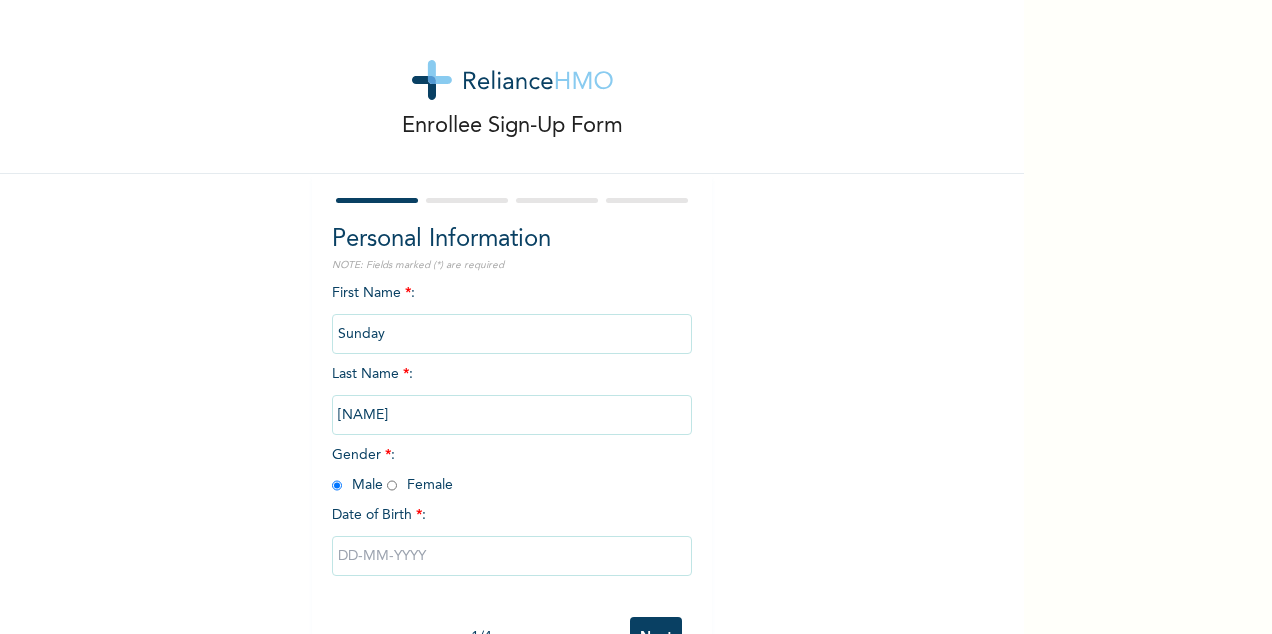 radio on "true" 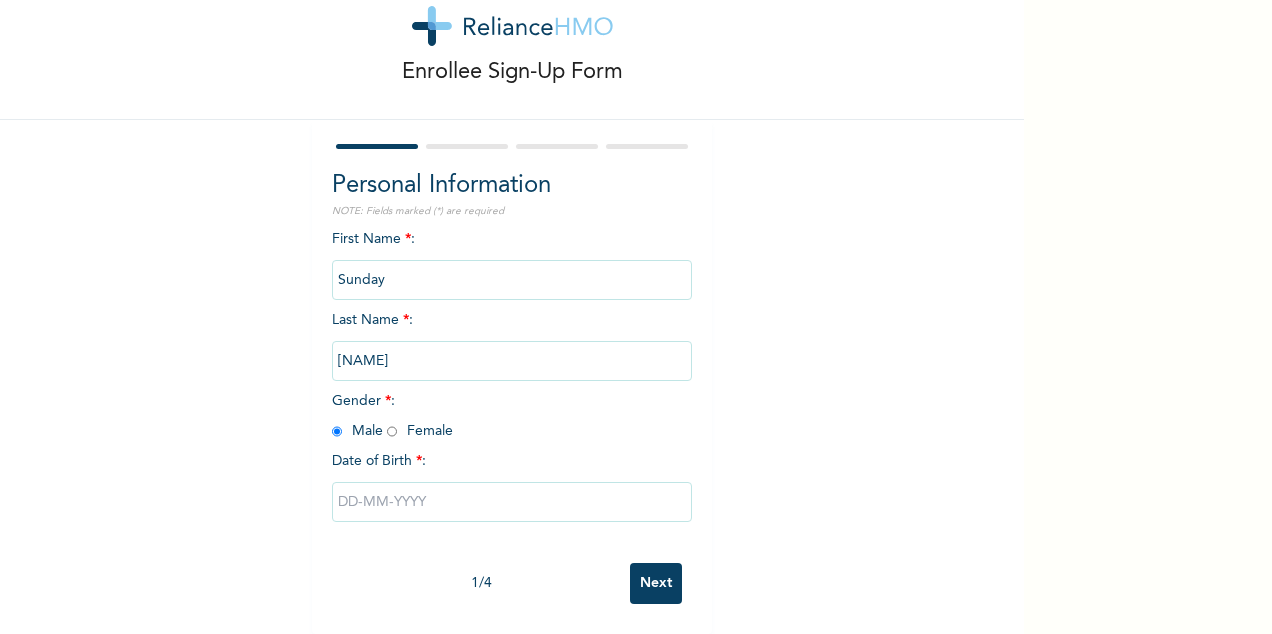 click at bounding box center [512, 502] 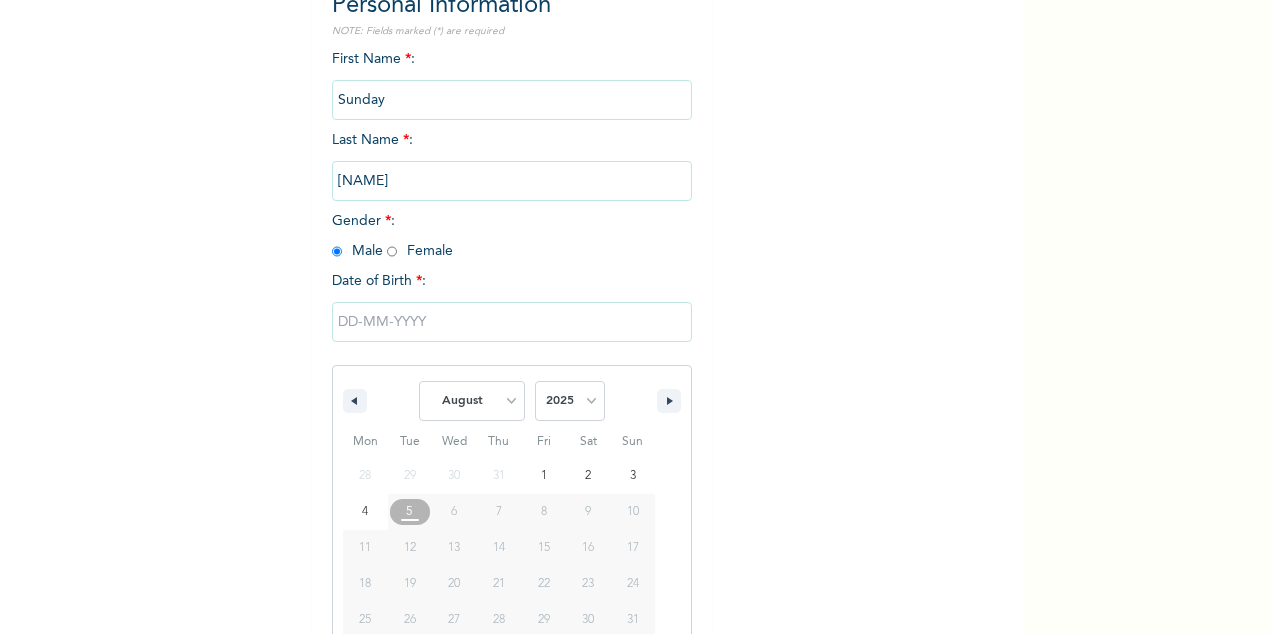 scroll, scrollTop: 276, scrollLeft: 0, axis: vertical 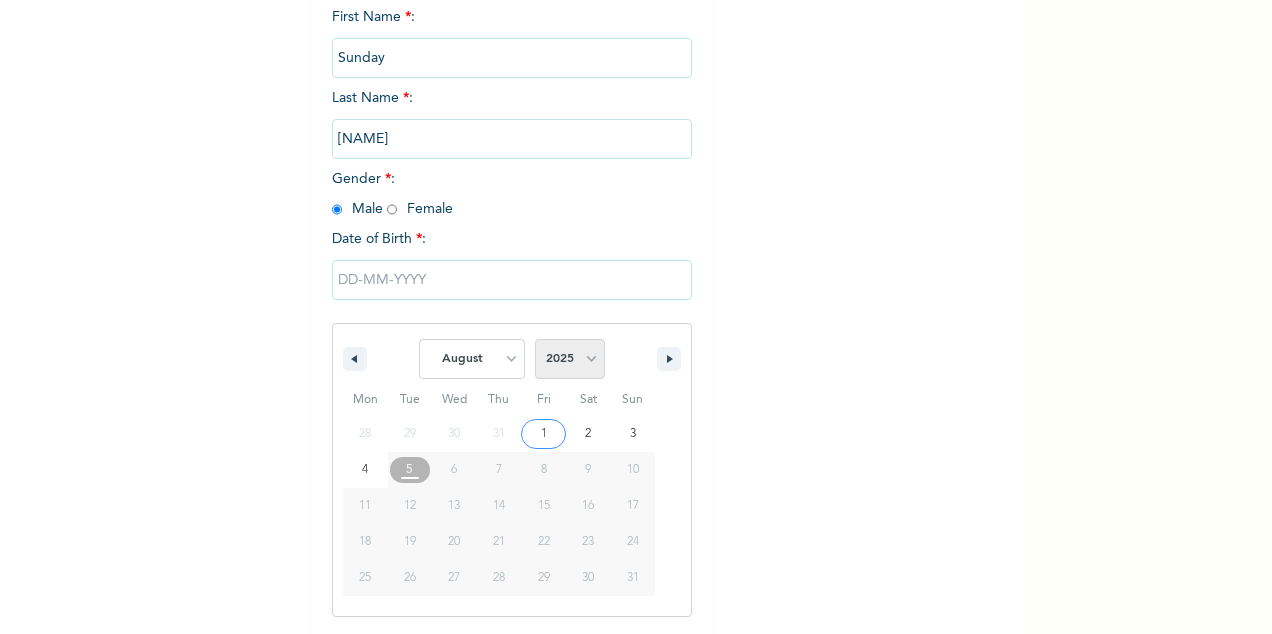 click on "2025 2024 2023 2022 2021 2020 2019 2018 2017 2016 2015 2014 2013 2012 2011 2010 2009 2008 2007 2006 2005 2004 2003 2002 2001 2000 1999 1998 1997 1996 1995 1994 1993 1992 1991 1990 1989 1988 1987 1986 1985 1984 1983 1982 1981 1980 1979 1978 1977 1976 1975 1974 1973 1972 1971 1970 1969 1968 1967 1966 1965 1964 1963 1962 1961 1960" at bounding box center [570, 359] 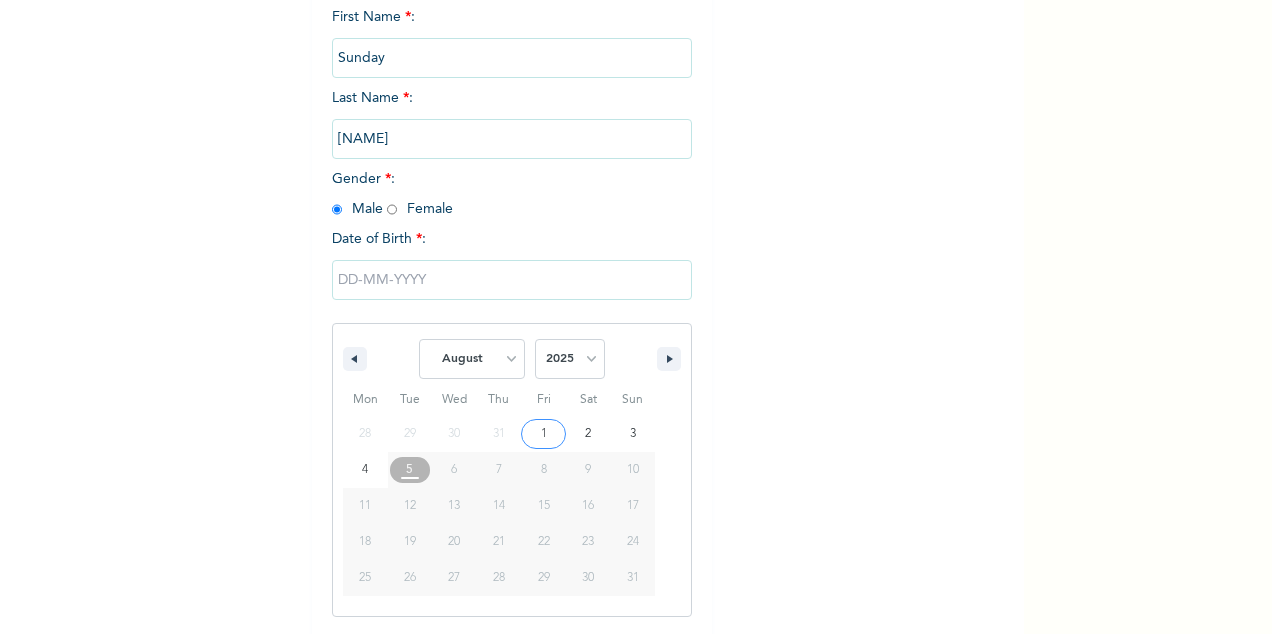 select on "1994" 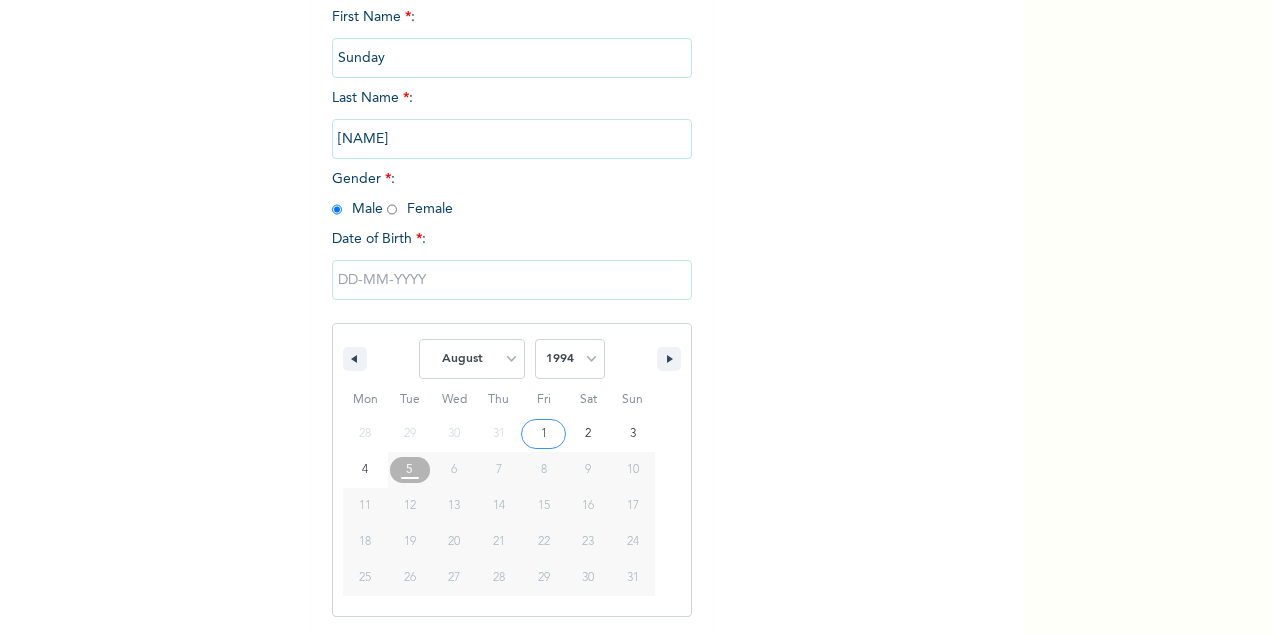 click on "2025 2024 2023 2022 2021 2020 2019 2018 2017 2016 2015 2014 2013 2012 2011 2010 2009 2008 2007 2006 2005 2004 2003 2002 2001 2000 1999 1998 1997 1996 1995 1994 1993 1992 1991 1990 1989 1988 1987 1986 1985 1984 1983 1982 1981 1980 1979 1978 1977 1976 1975 1974 1973 1972 1971 1970 1969 1968 1967 1966 1965 1964 1963 1962 1961 1960" at bounding box center (570, 359) 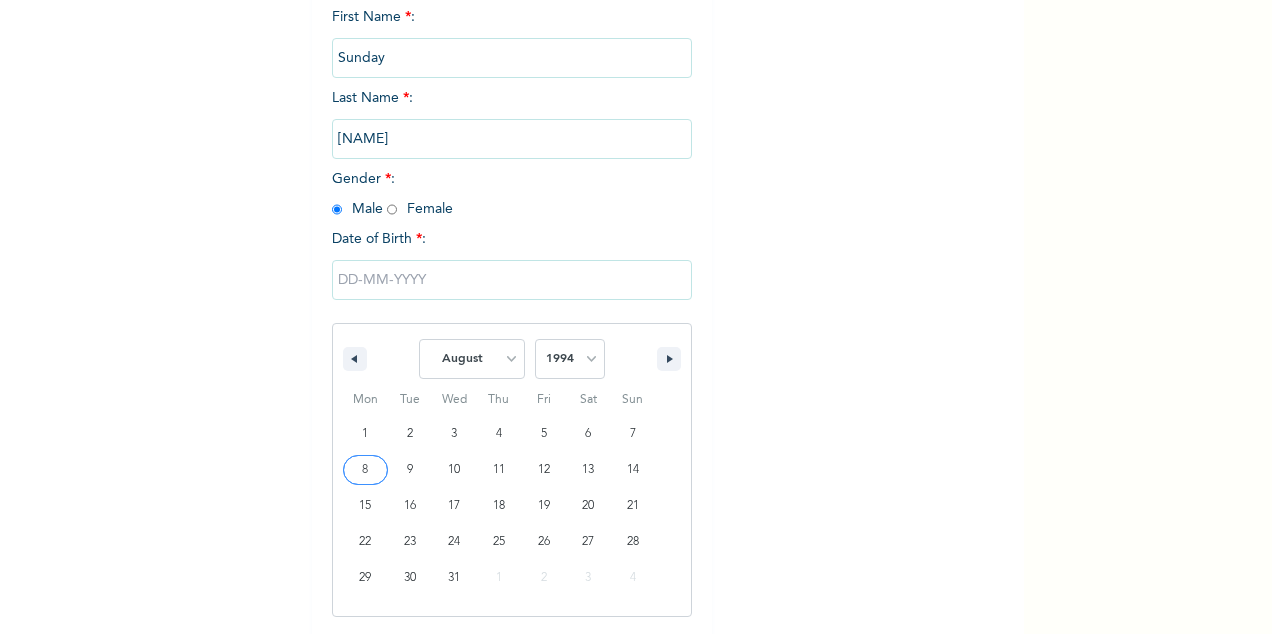 type on "[DATE]" 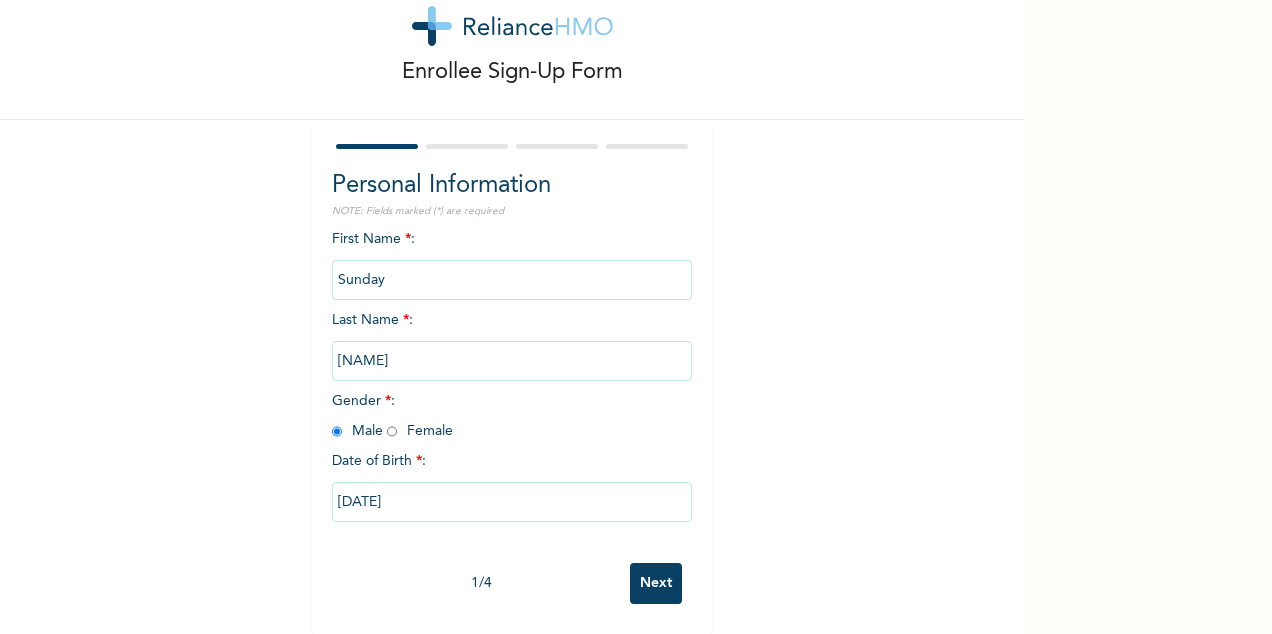 scroll, scrollTop: 72, scrollLeft: 0, axis: vertical 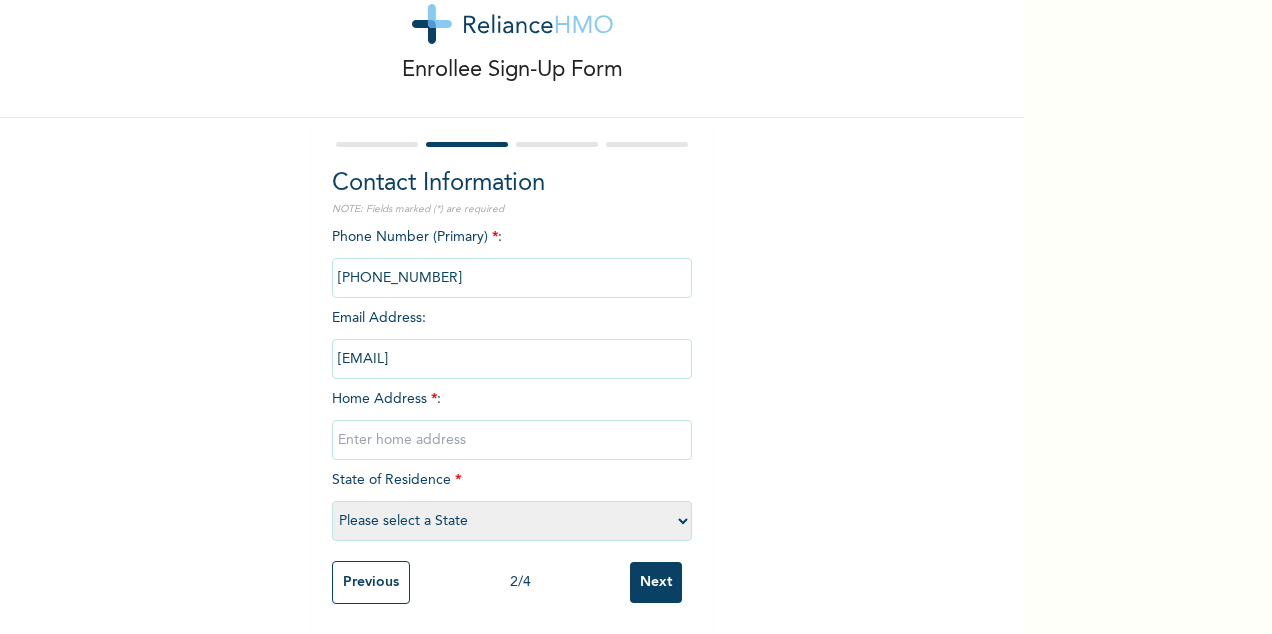 click at bounding box center [512, 440] 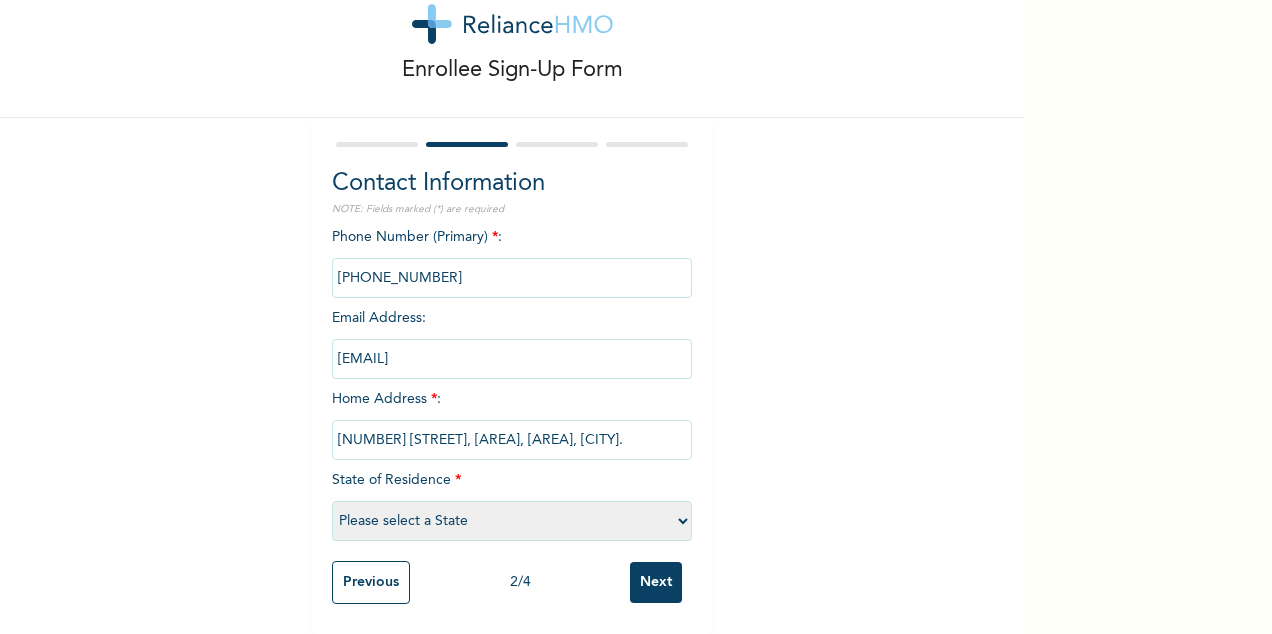 type on "[NUMBER] [STREET], [AREA], [AREA], [CITY]." 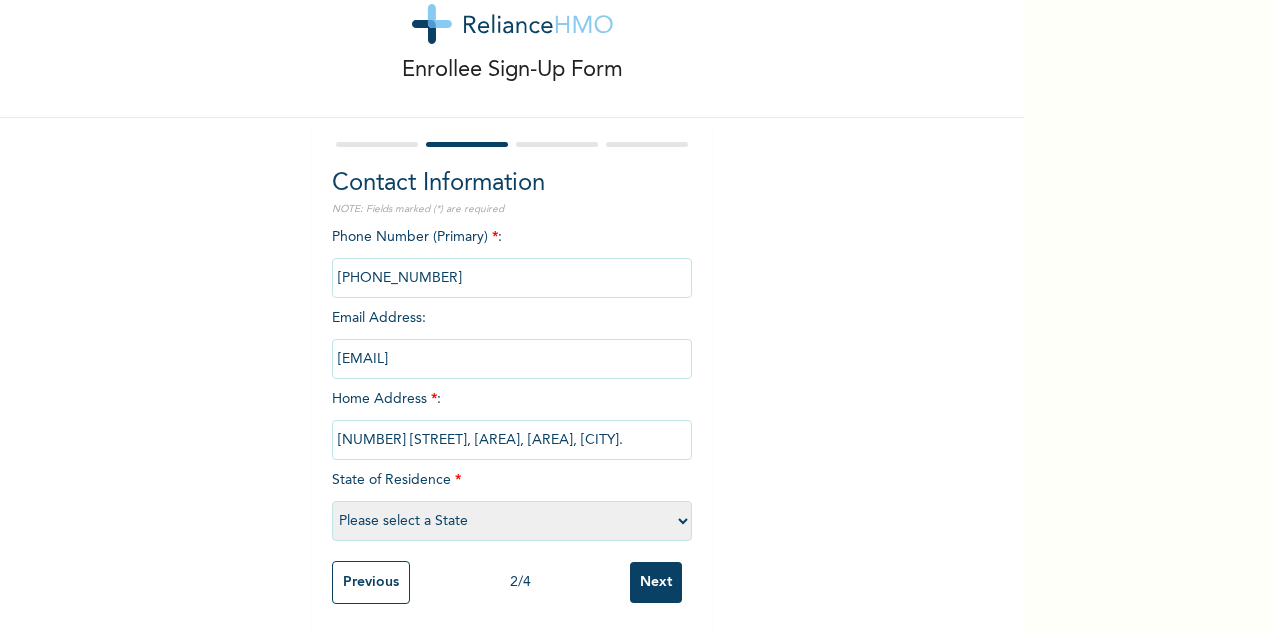 click on "Please select a State Abia Abuja (FCT) Adamawa Akwa Ibom Anambra Bauchi Bayelsa Benue Borno Cross River Delta Ebonyi Edo Ekiti Enugu Gombe Imo Jigawa Kaduna Kano Katsina Kebbi Kogi Kwara Lagos Nasarawa Niger Ogun Ondo Osun Oyo Plateau Rivers Sokoto Taraba Yobe Zamfara" at bounding box center (512, 521) 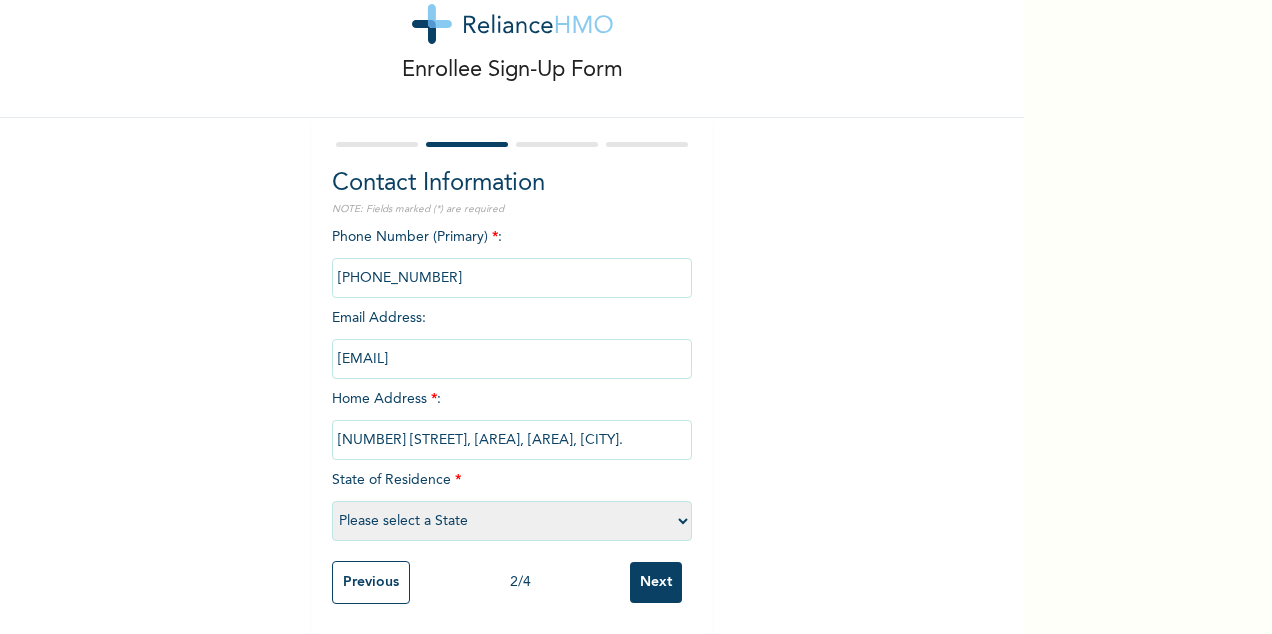 select on "25" 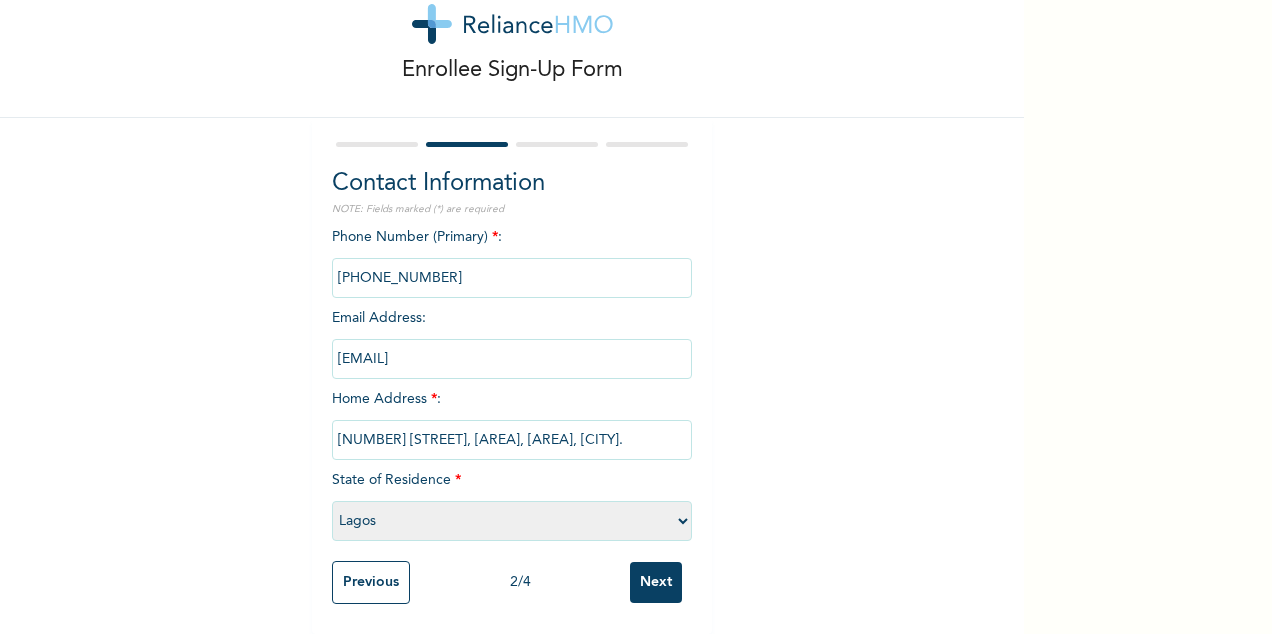 click on "Please select a State Abia Abuja (FCT) Adamawa Akwa Ibom Anambra Bauchi Bayelsa Benue Borno Cross River Delta Ebonyi Edo Ekiti Enugu Gombe Imo Jigawa Kaduna Kano Katsina Kebbi Kogi Kwara Lagos Nasarawa Niger Ogun Ondo Osun Oyo Plateau Rivers Sokoto Taraba Yobe Zamfara" at bounding box center (512, 521) 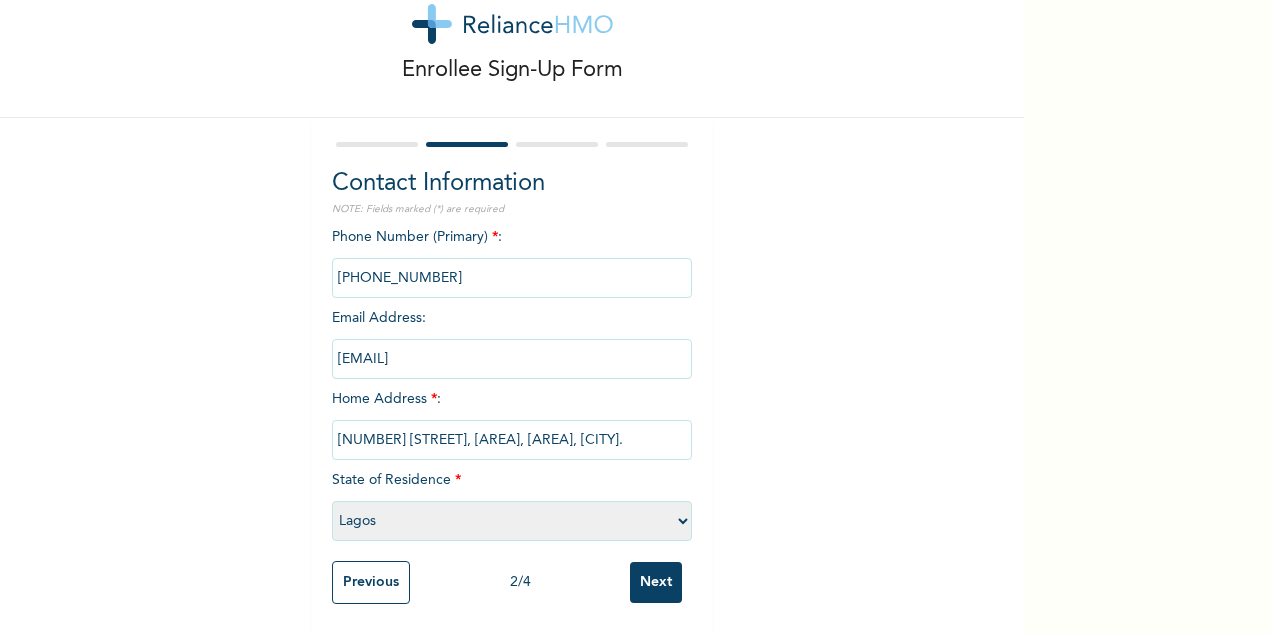 click on "Next" at bounding box center [656, 582] 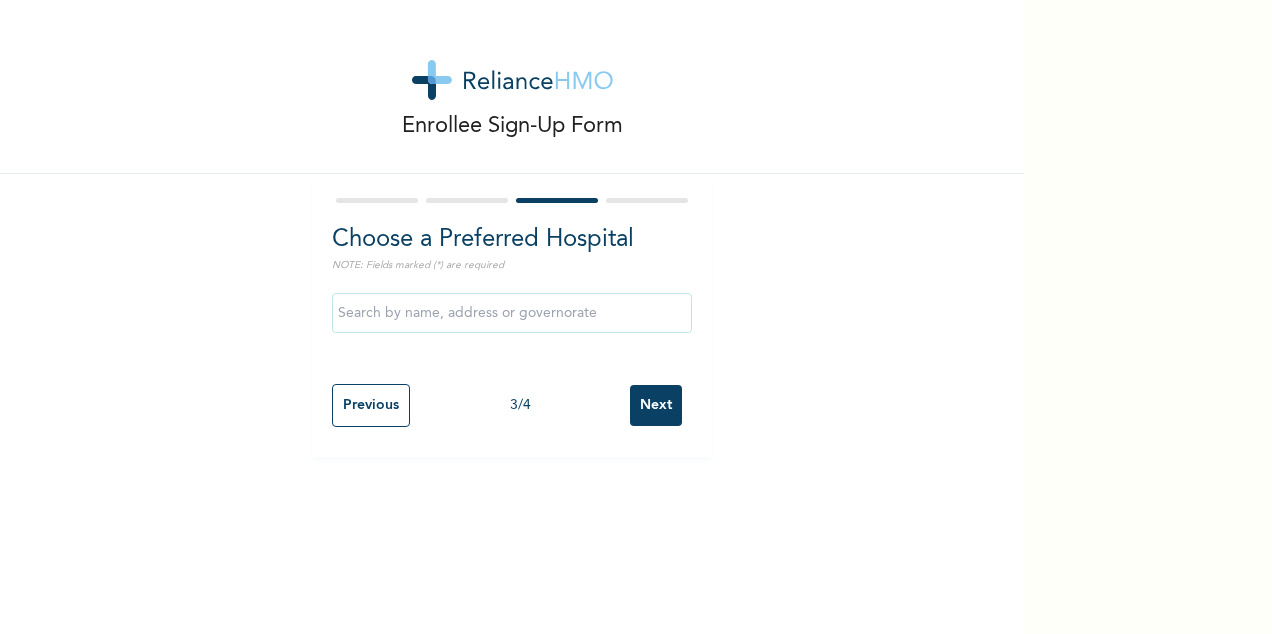 click at bounding box center [512, 313] 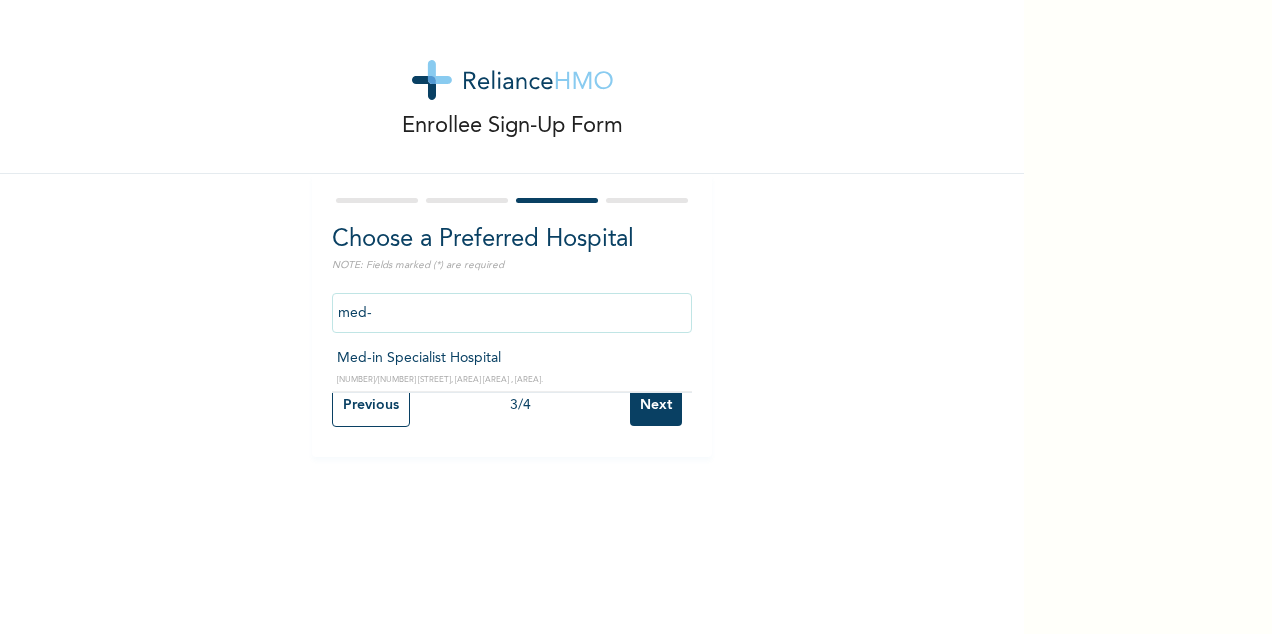 type on "Med-in Specialist Hospital" 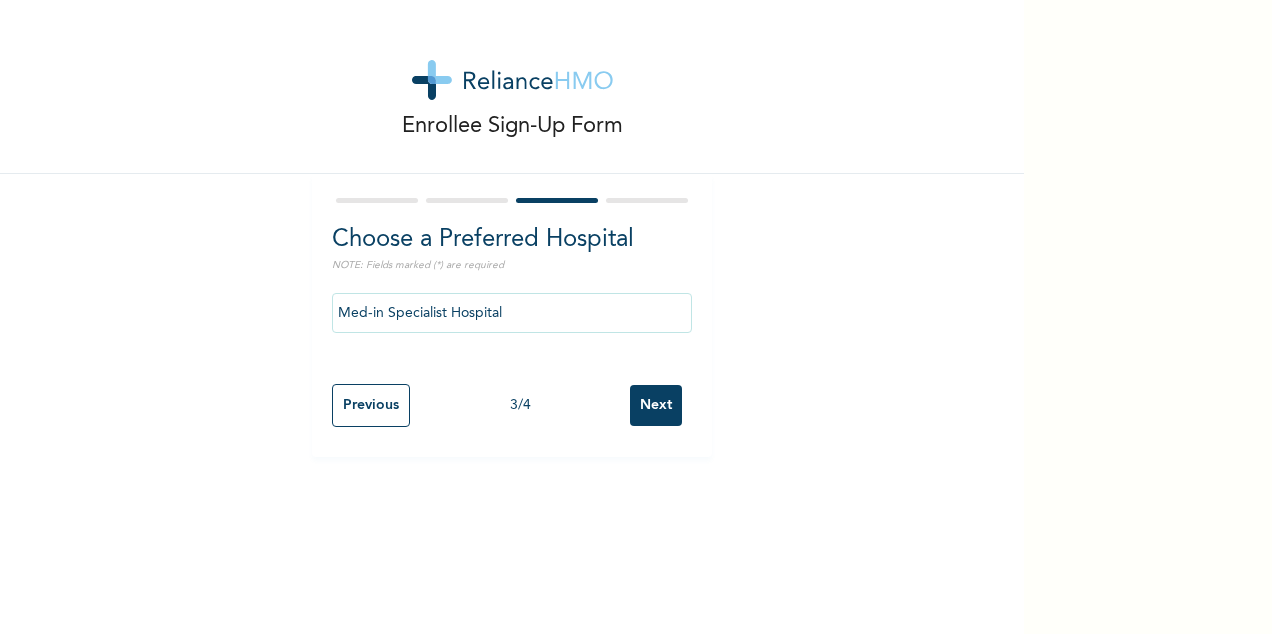 click on "Med-in Specialist Hospital" at bounding box center [512, 313] 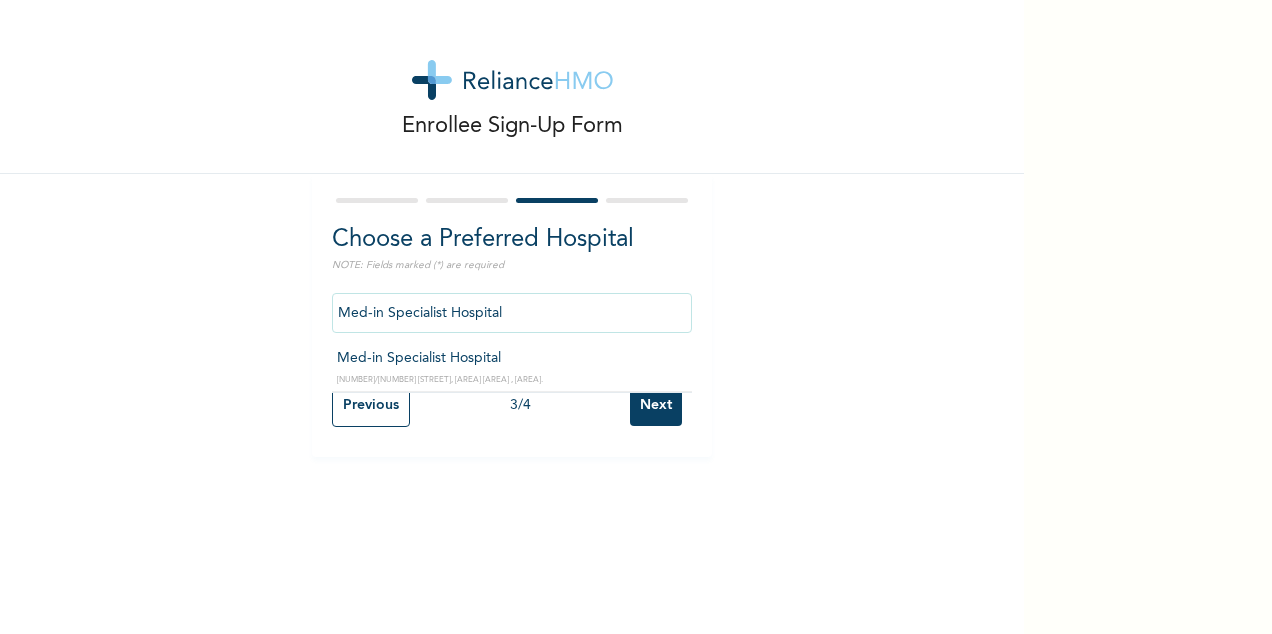 drag, startPoint x: 541, startPoint y: 308, endPoint x: 320, endPoint y: 295, distance: 221.38202 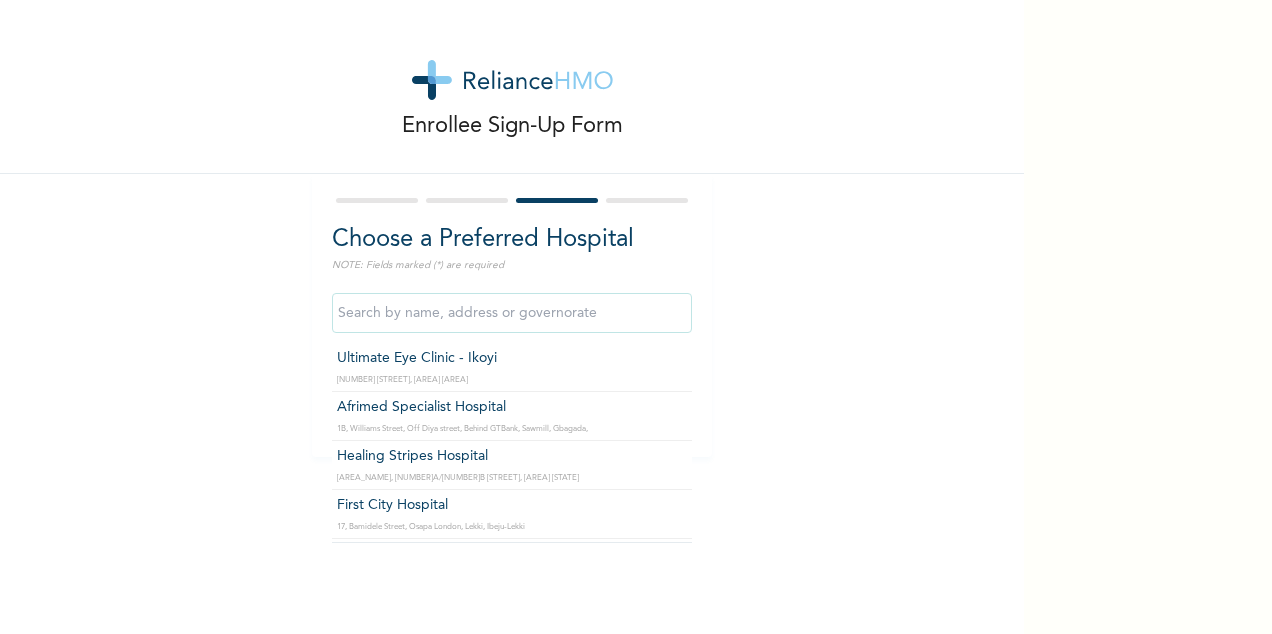 type 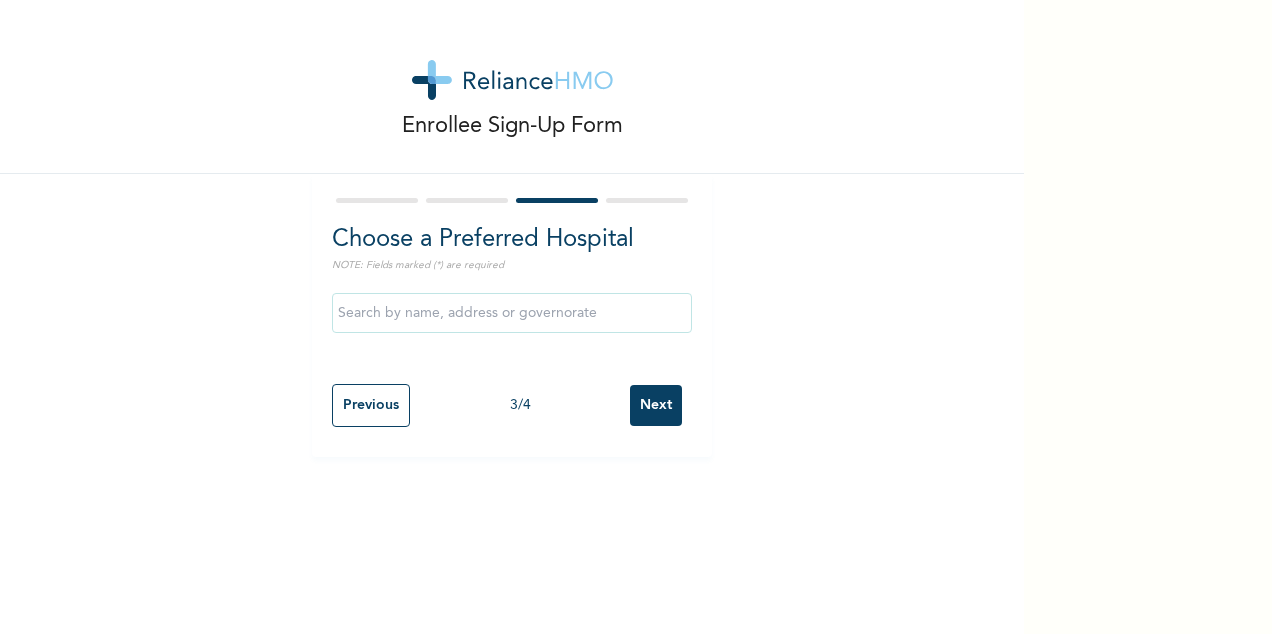 click on "Enrollee Sign-Up Form Choose a Preferred Hospital NOTE: Fields marked (*) are required Previous 3  / 4 Next" at bounding box center (512, 228) 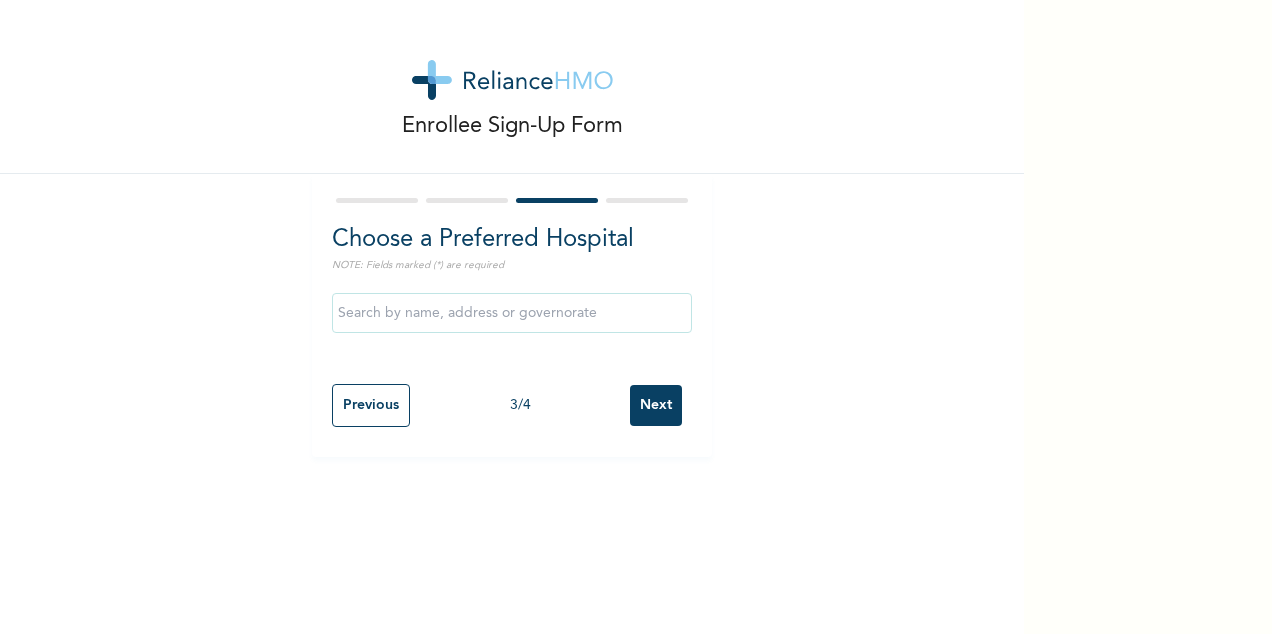 click on "Next" at bounding box center (656, 405) 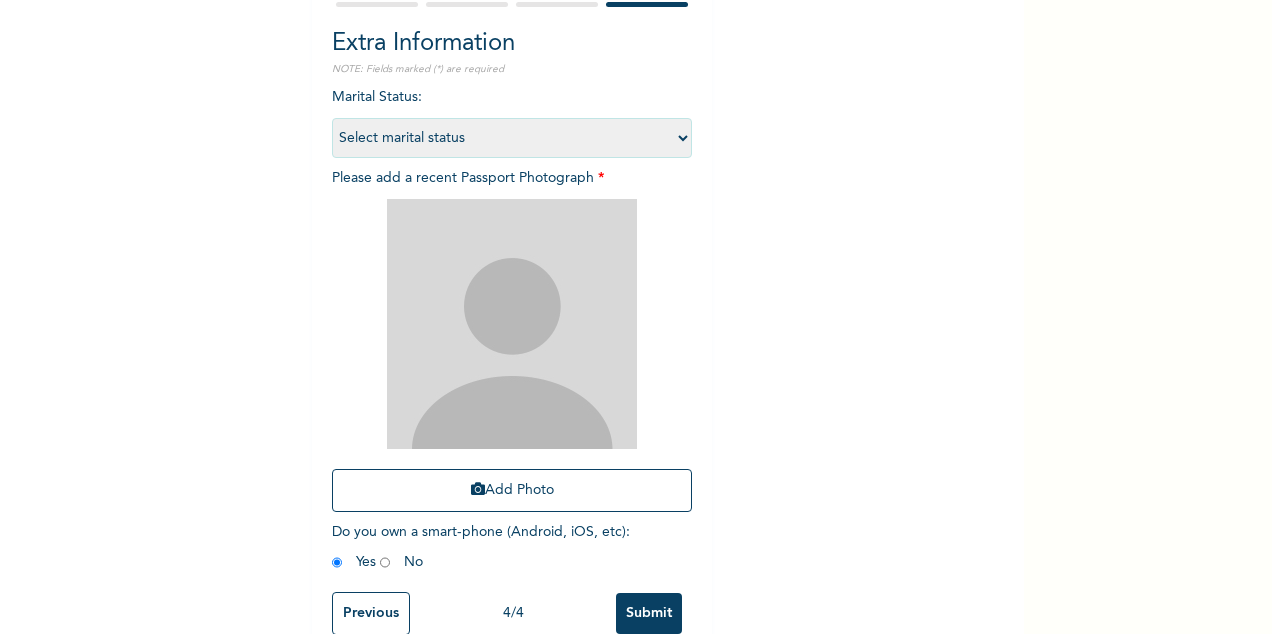 scroll, scrollTop: 244, scrollLeft: 0, axis: vertical 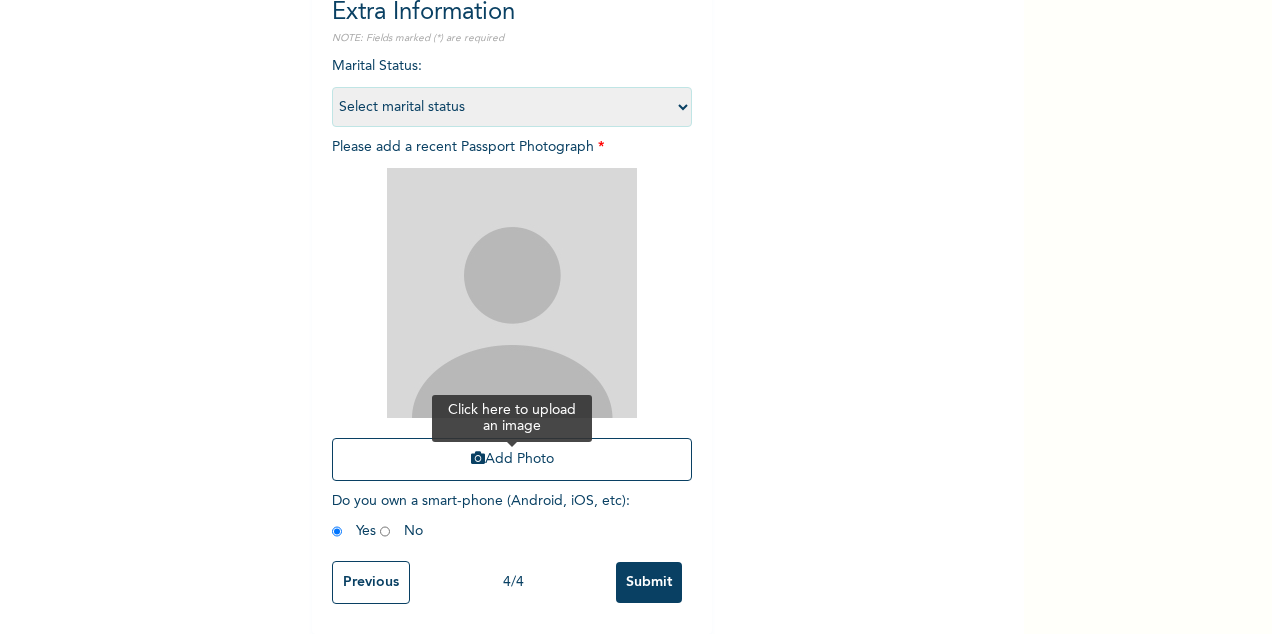 click on "Add Photo" at bounding box center (512, 459) 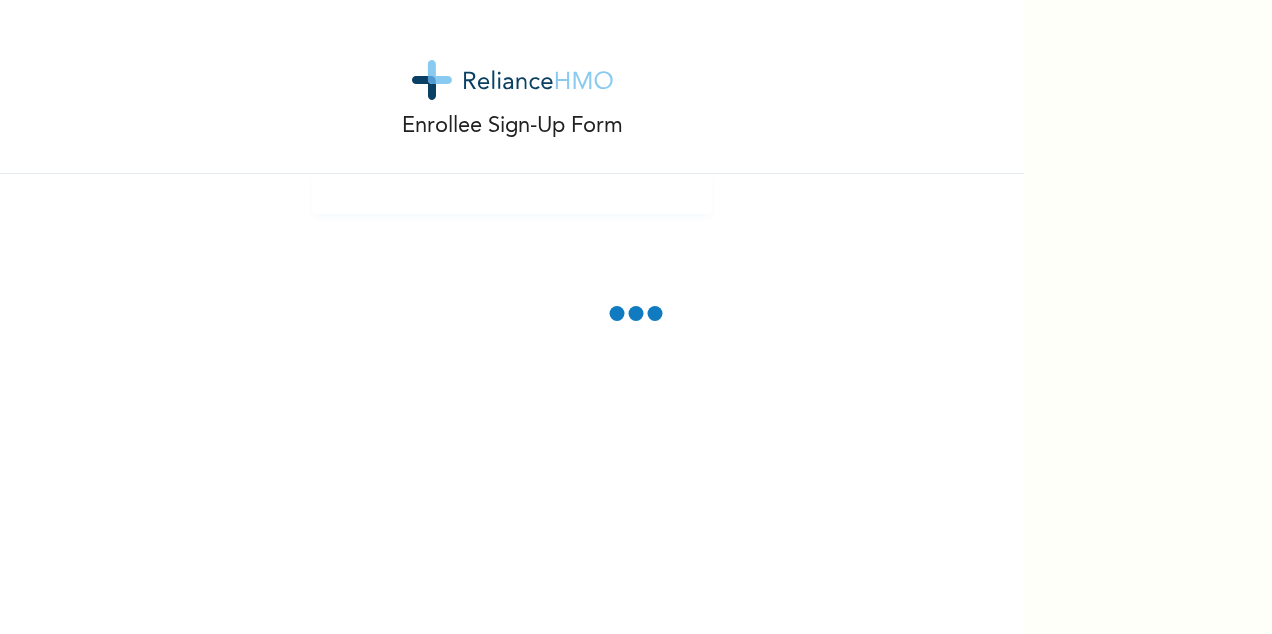 scroll, scrollTop: 0, scrollLeft: 0, axis: both 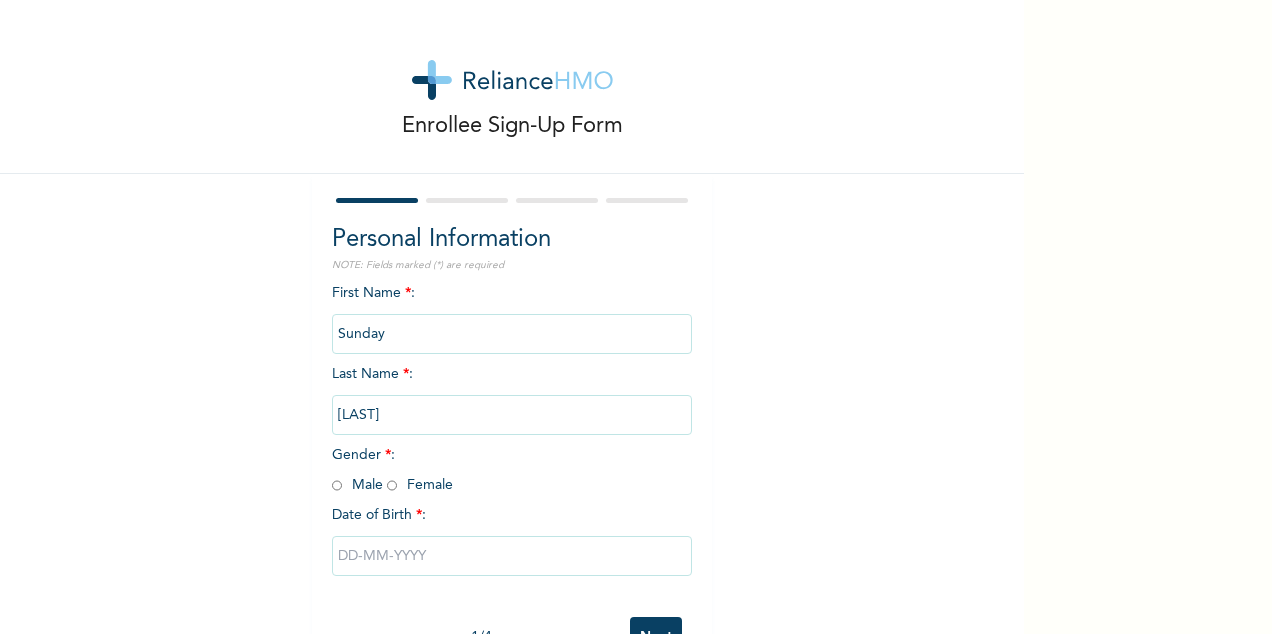 click at bounding box center [337, 485] 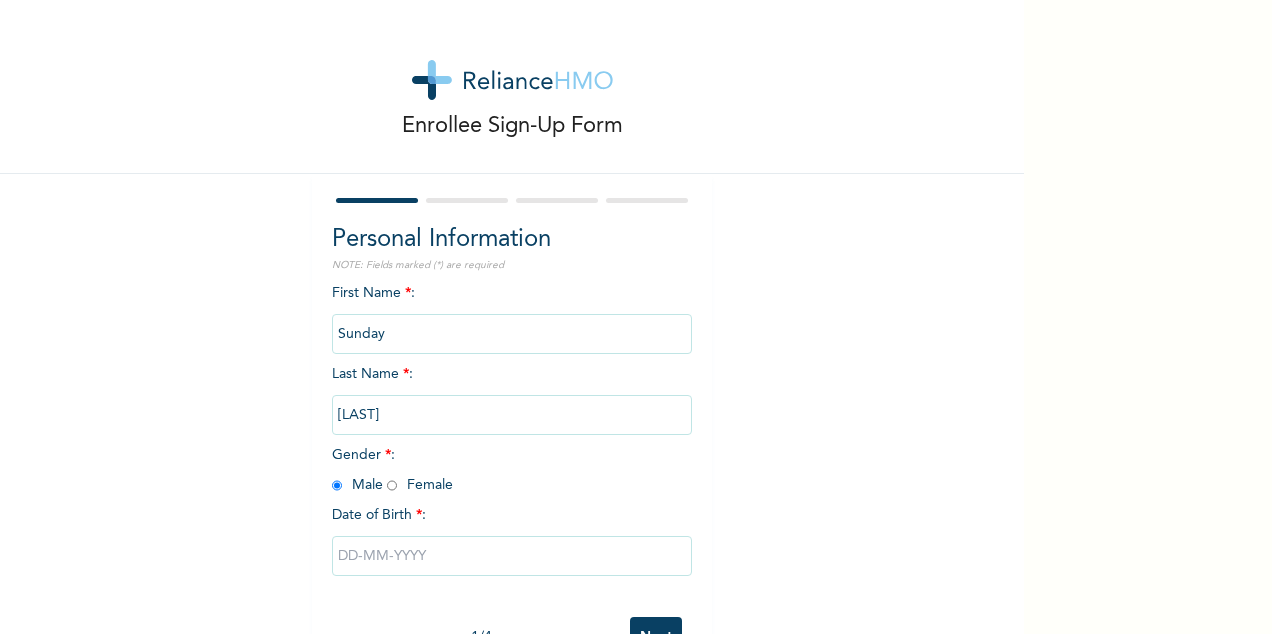 radio on "true" 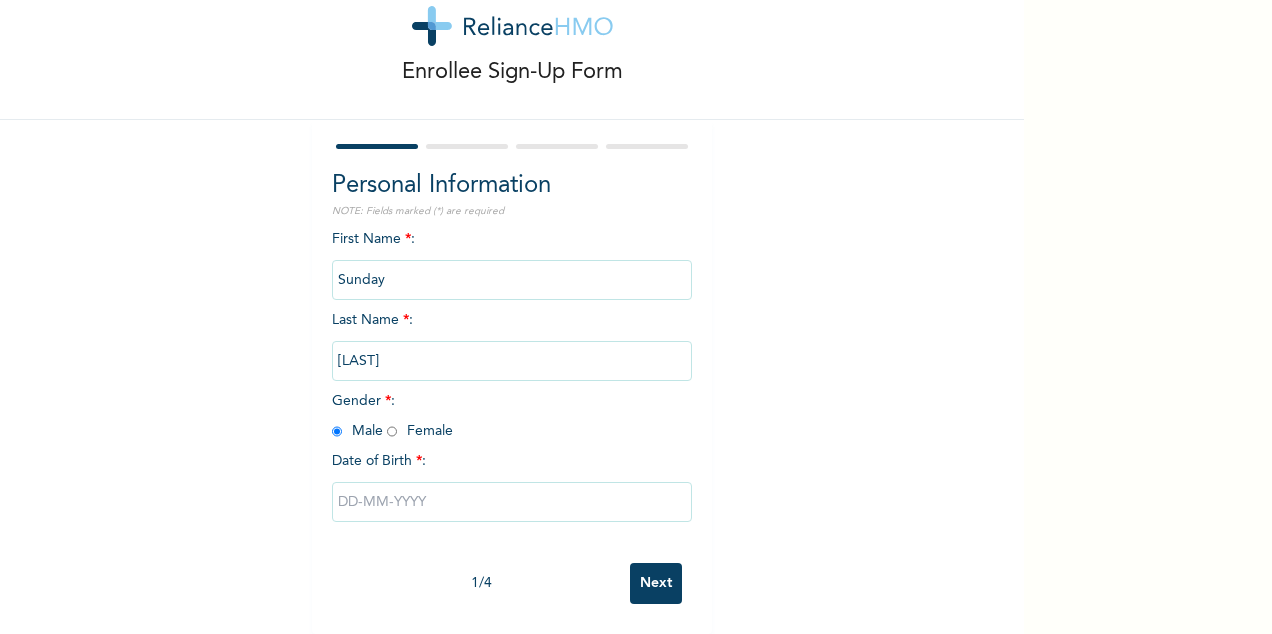 scroll, scrollTop: 72, scrollLeft: 0, axis: vertical 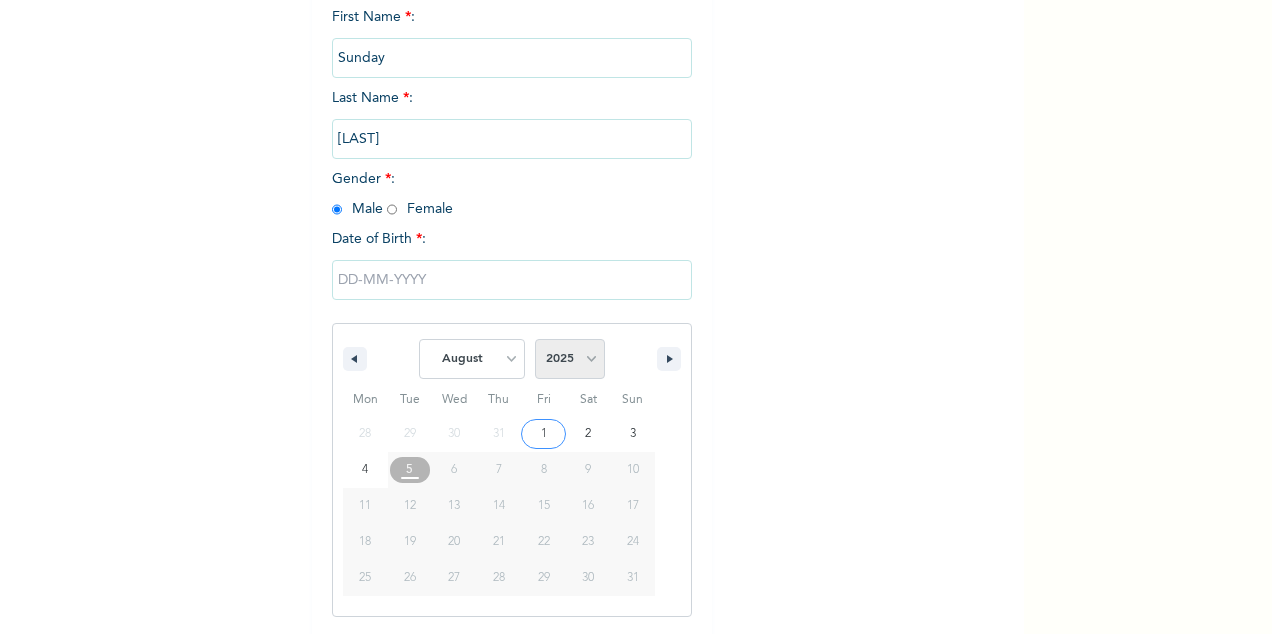 click on "2025 2024 2023 2022 2021 2020 2019 2018 2017 2016 2015 2014 2013 2012 2011 2010 2009 2008 2007 2006 2005 2004 2003 2002 2001 2000 1999 1998 1997 1996 1995 1994 1993 1992 1991 1990 1989 1988 1987 1986 1985 1984 1983 1982 1981 1980 1979 1978 1977 1976 1975 1974 1973 1972 1971 1970 1969 1968 1967 1966 1965 1964 1963 1962 1961 1960" at bounding box center [570, 359] 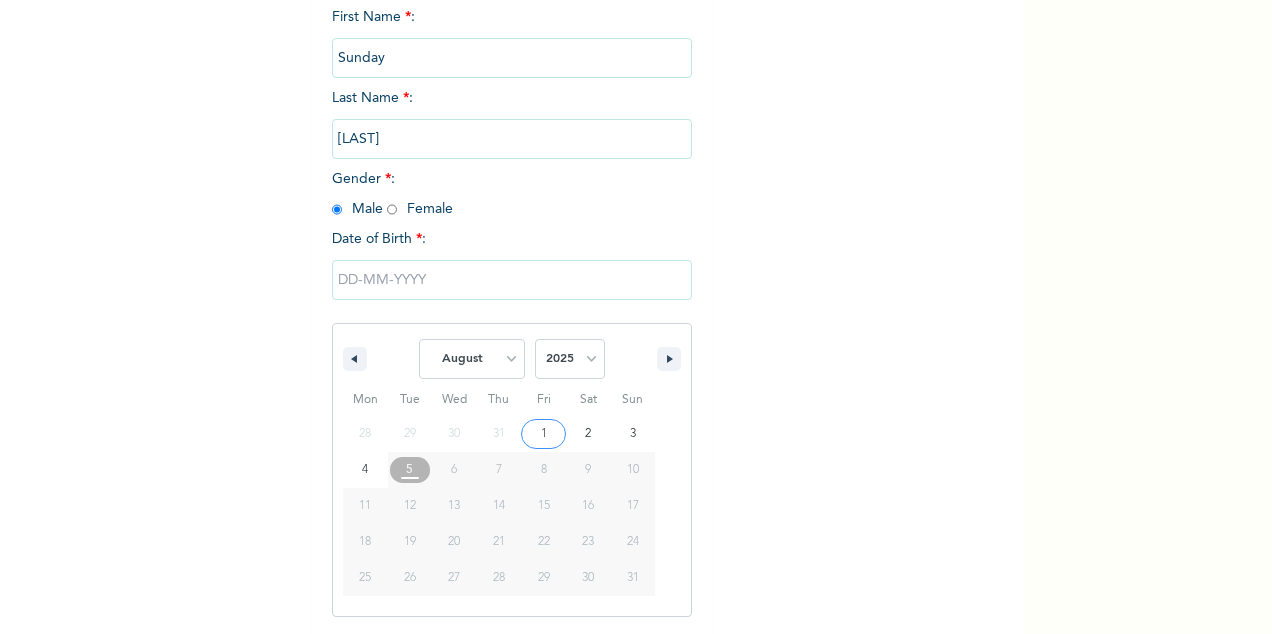 select on "2024" 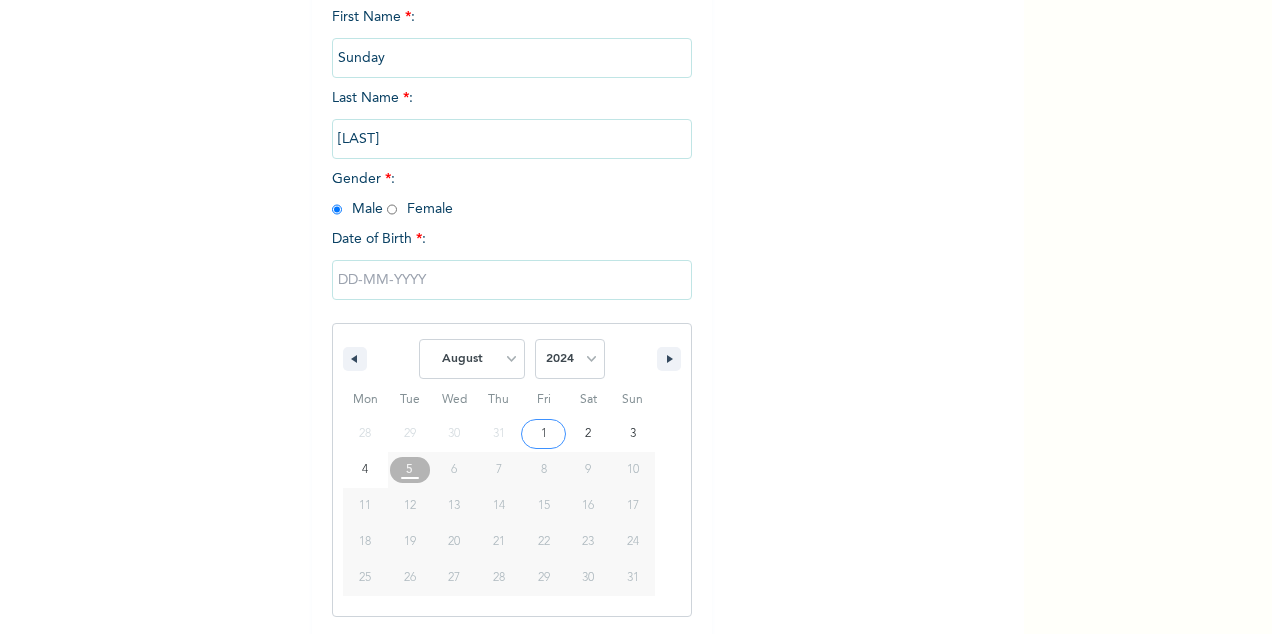 click on "2025 2024 2023 2022 2021 2020 2019 2018 2017 2016 2015 2014 2013 2012 2011 2010 2009 2008 2007 2006 2005 2004 2003 2002 2001 2000 1999 1998 1997 1996 1995 1994 1993 1992 1991 1990 1989 1988 1987 1986 1985 1984 1983 1982 1981 1980 1979 1978 1977 1976 1975 1974 1973 1972 1971 1970 1969 1968 1967 1966 1965 1964 1963 1962 1961 1960" at bounding box center [570, 359] 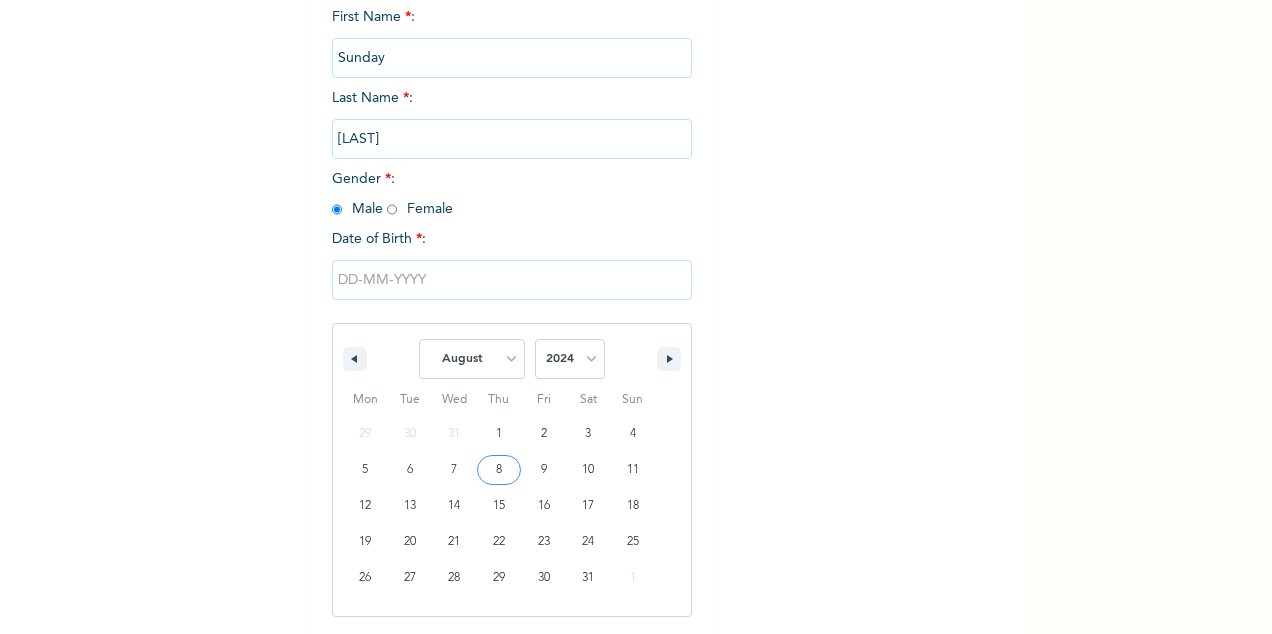 type on "08/08/2024" 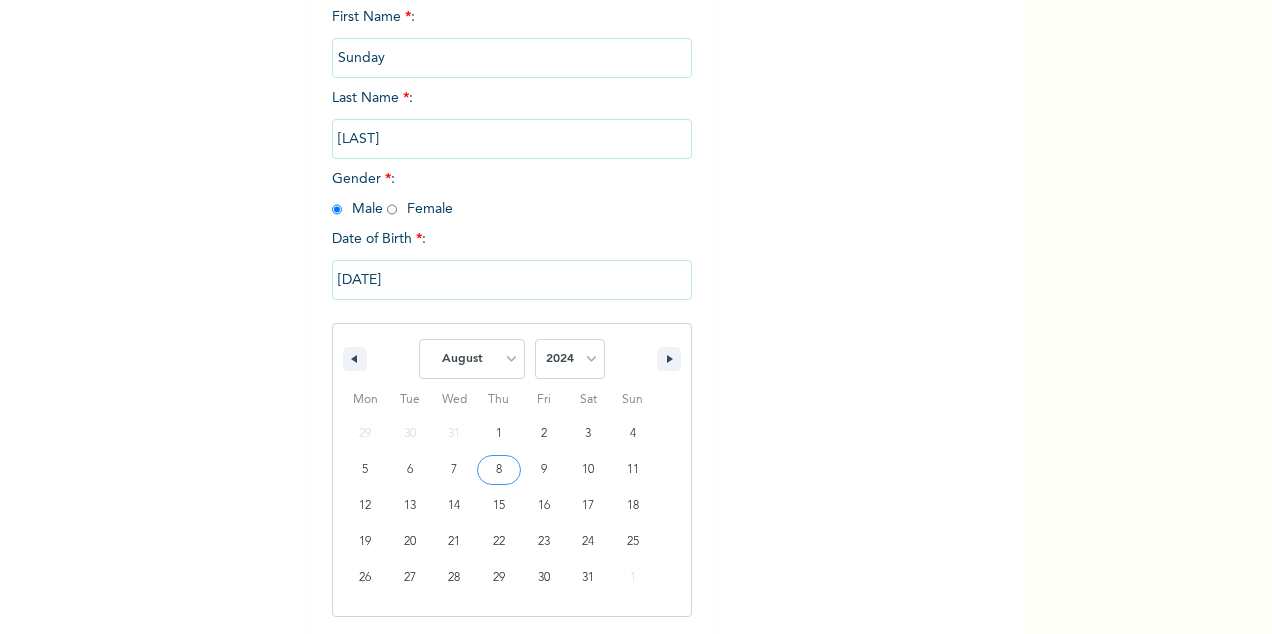 scroll, scrollTop: 72, scrollLeft: 0, axis: vertical 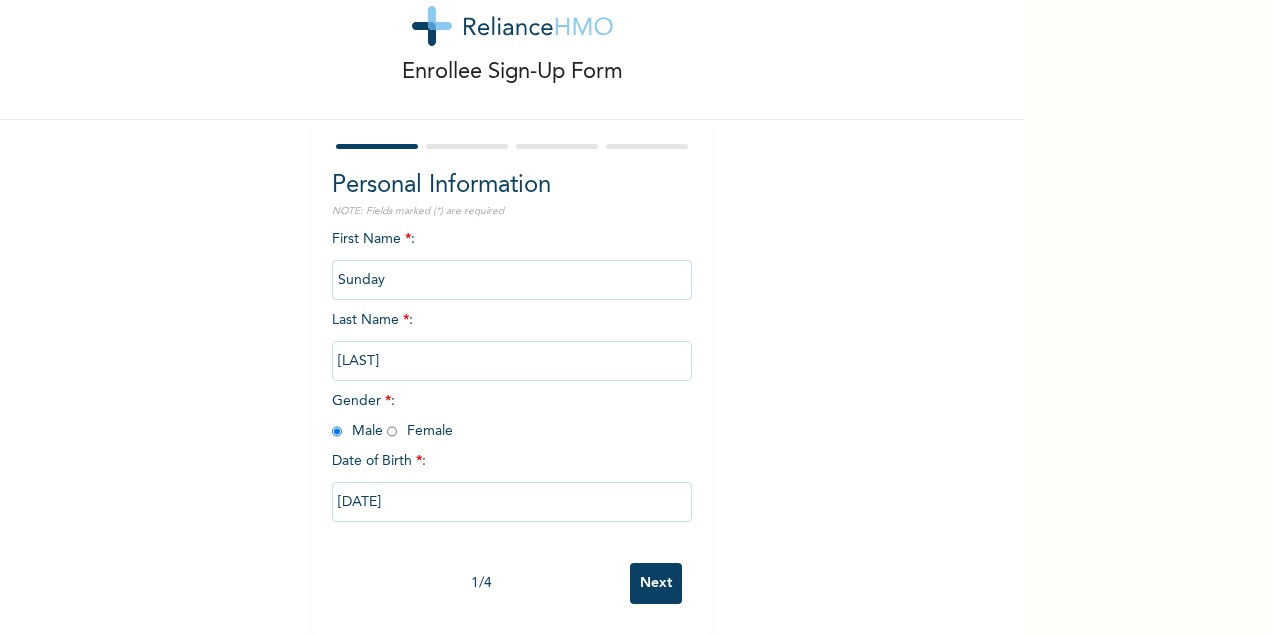 click on "08/08/2024" at bounding box center (512, 502) 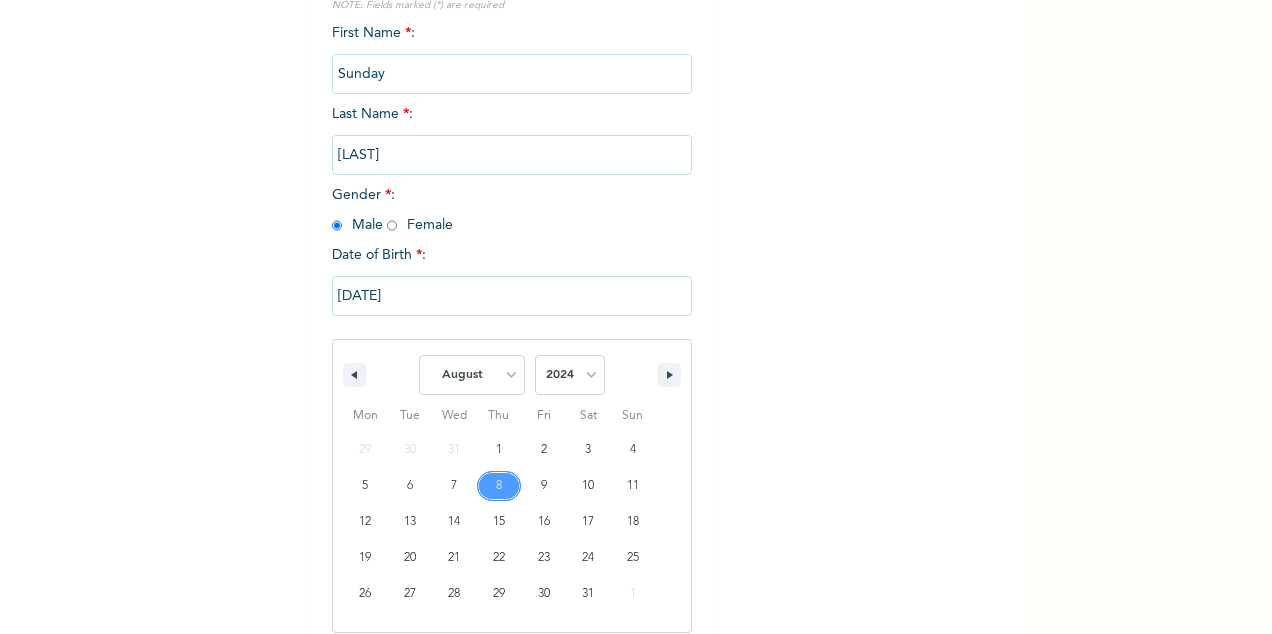 scroll, scrollTop: 276, scrollLeft: 0, axis: vertical 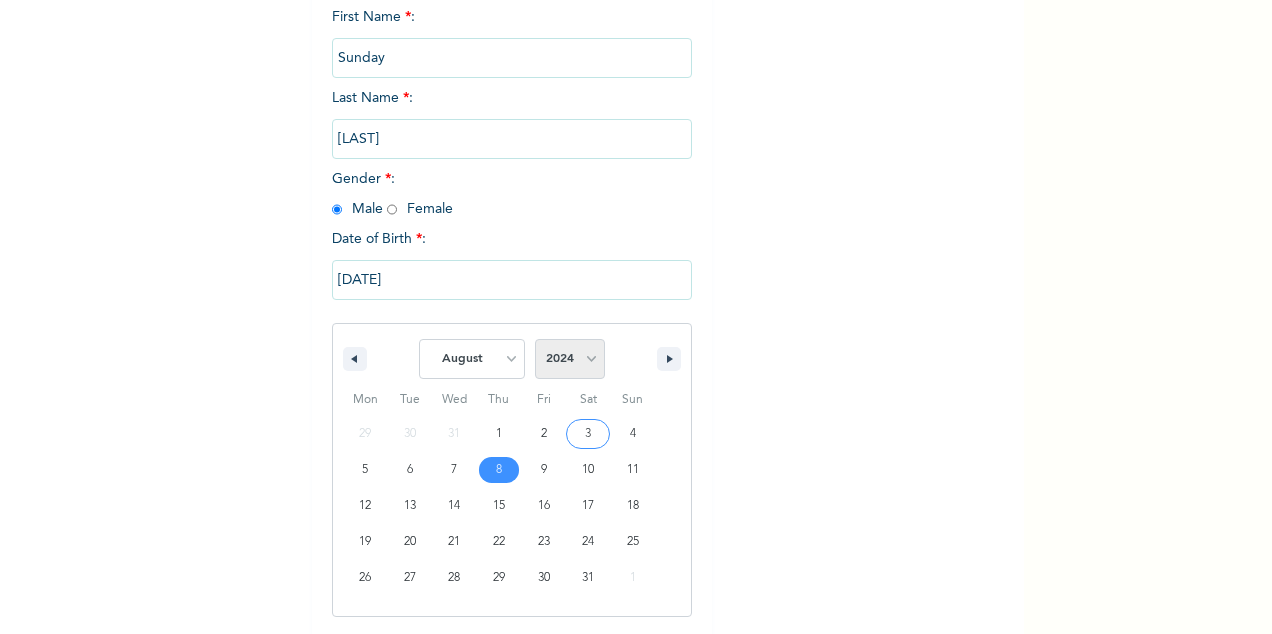 click on "2025 2024 2023 2022 2021 2020 2019 2018 2017 2016 2015 2014 2013 2012 2011 2010 2009 2008 2007 2006 2005 2004 2003 2002 2001 2000 1999 1998 1997 1996 1995 1994 1993 1992 1991 1990 1989 1988 1987 1986 1985 1984 1983 1982 1981 1980 1979 1978 1977 1976 1975 1974 1973 1972 1971 1970 1969 1968 1967 1966 1965 1964 1963 1962 1961 1960" at bounding box center [570, 359] 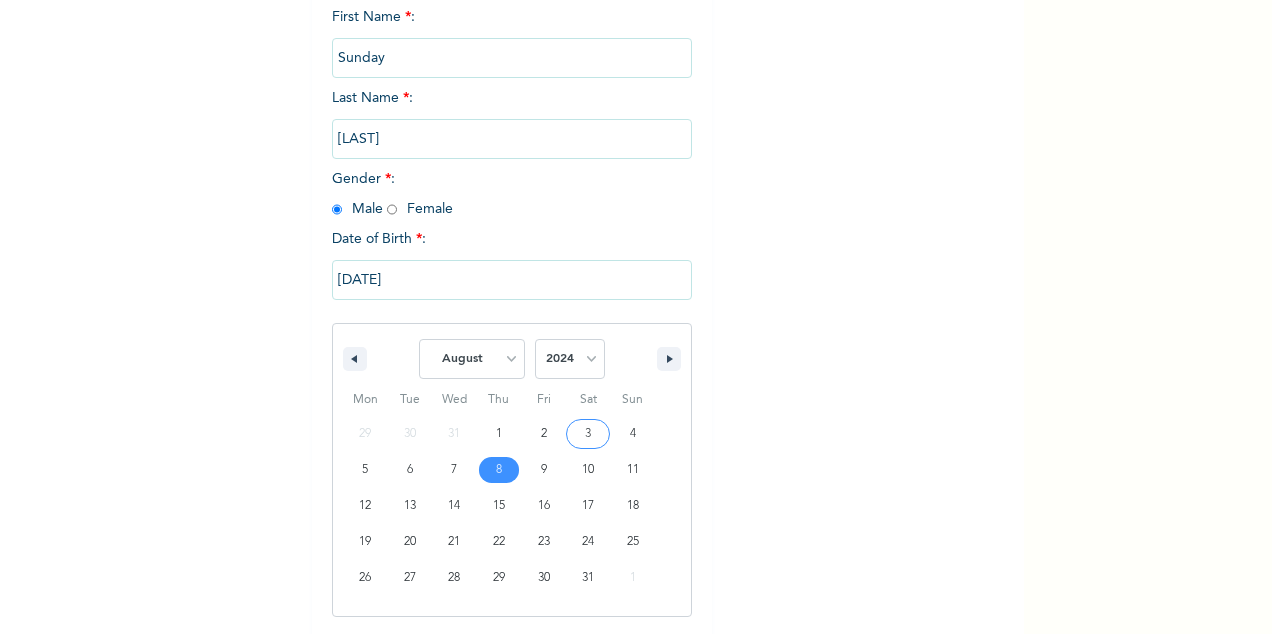 select on "1994" 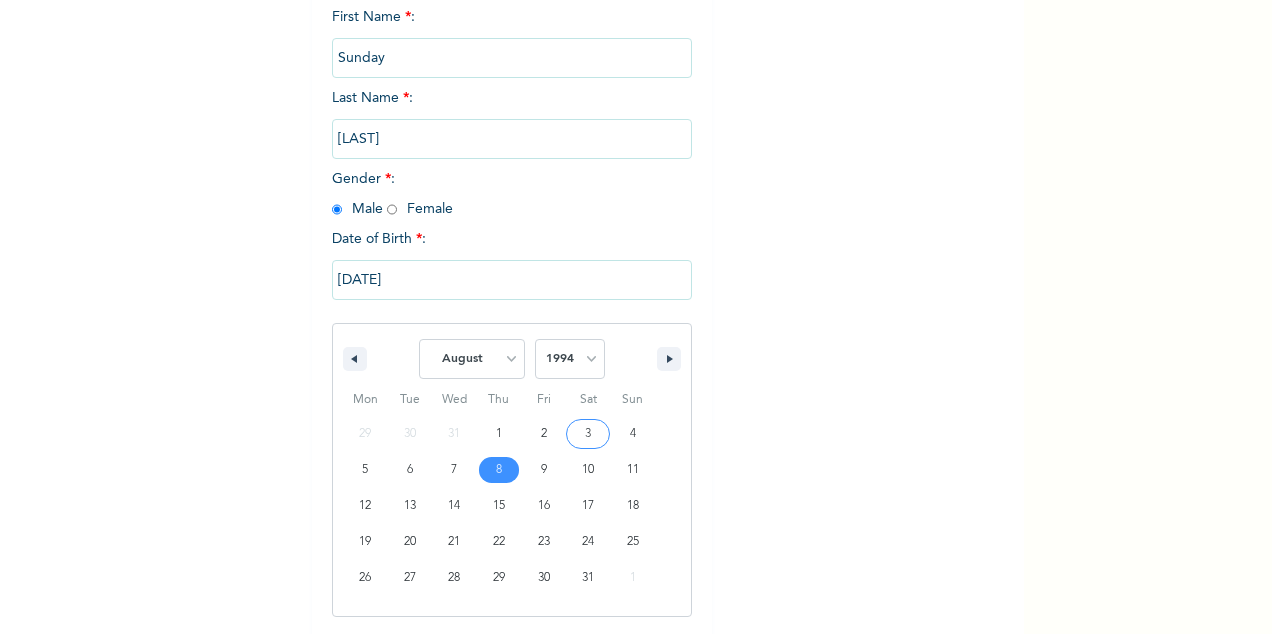click on "2025 2024 2023 2022 2021 2020 2019 2018 2017 2016 2015 2014 2013 2012 2011 2010 2009 2008 2007 2006 2005 2004 2003 2002 2001 2000 1999 1998 1997 1996 1995 1994 1993 1992 1991 1990 1989 1988 1987 1986 1985 1984 1983 1982 1981 1980 1979 1978 1977 1976 1975 1974 1973 1972 1971 1970 1969 1968 1967 1966 1965 1964 1963 1962 1961 1960" at bounding box center (570, 359) 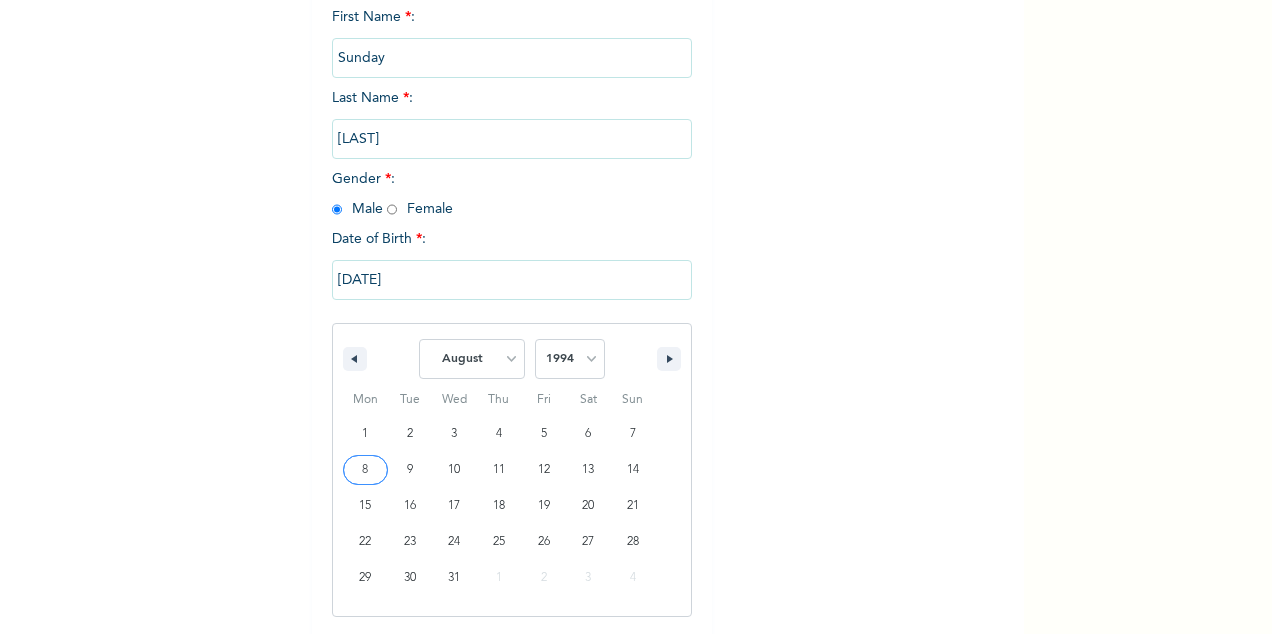 type on "08/08/1994" 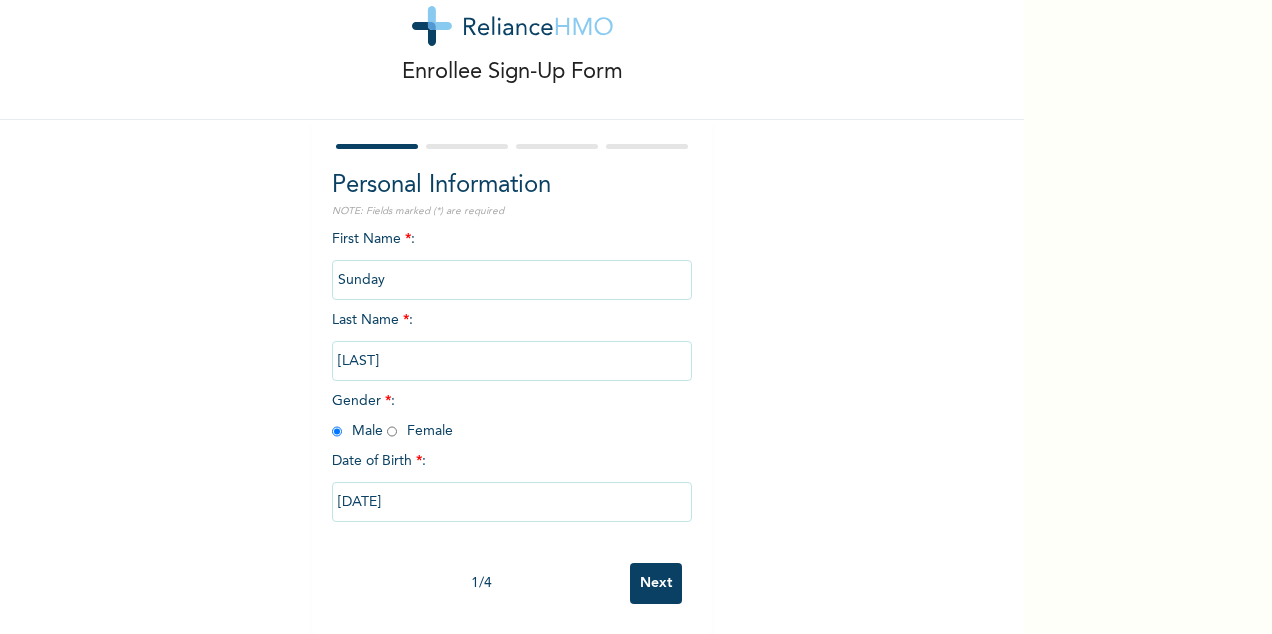 scroll, scrollTop: 72, scrollLeft: 0, axis: vertical 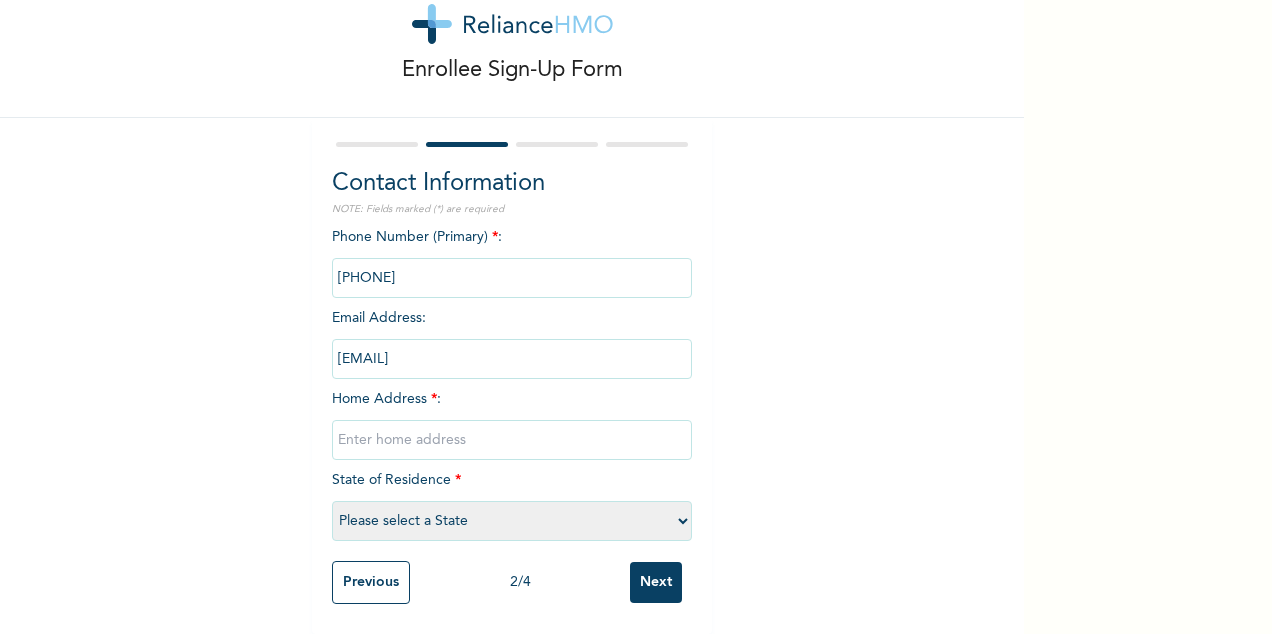 click at bounding box center [512, 440] 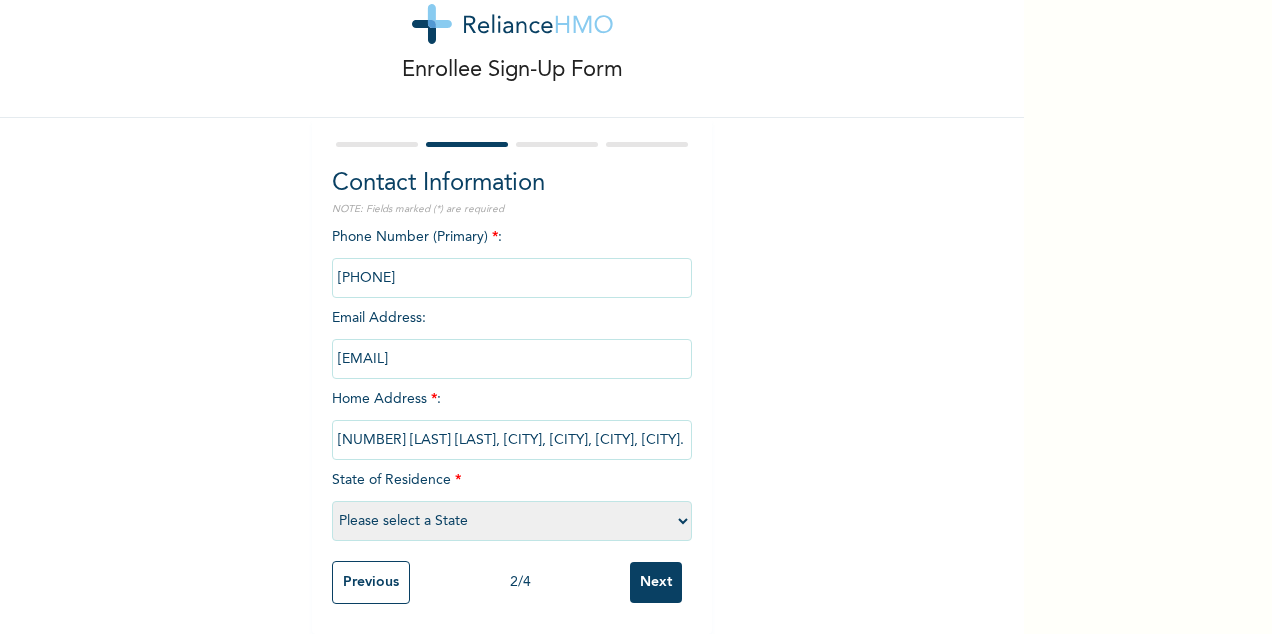 type on "11 Shakiru Adeoye Street, Orioke, Ogudu, Lagos." 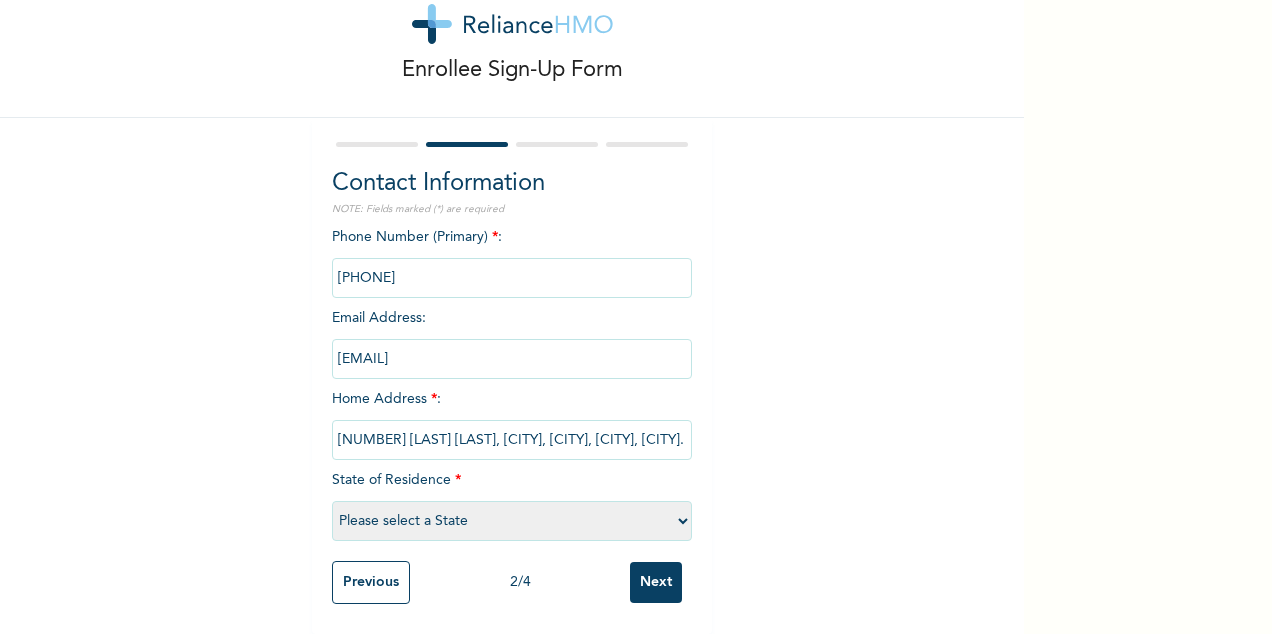 click on "Please select a State Abia Abuja (FCT) Adamawa Akwa Ibom Anambra Bauchi Bayelsa Benue Borno Cross River Delta Ebonyi Edo Ekiti Enugu Gombe Imo Jigawa Kaduna Kano Katsina Kebbi Kogi Kwara Lagos Nasarawa Niger Ogun Ondo Osun Oyo Plateau Rivers Sokoto Taraba Yobe Zamfara" at bounding box center (512, 521) 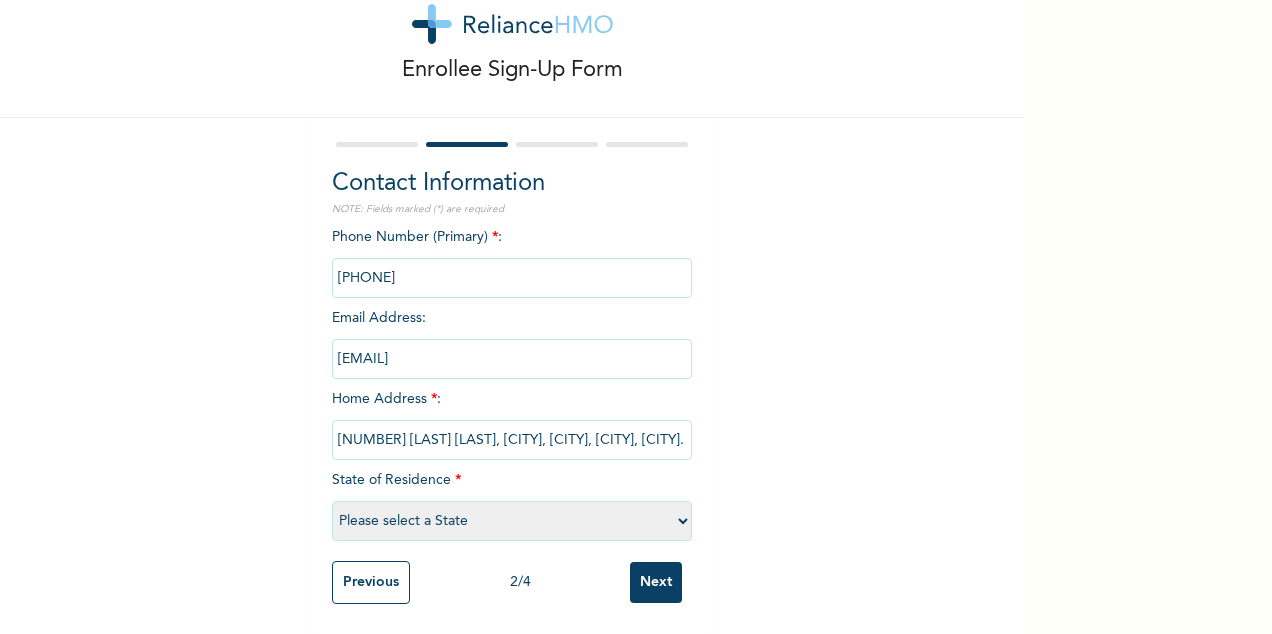 select on "25" 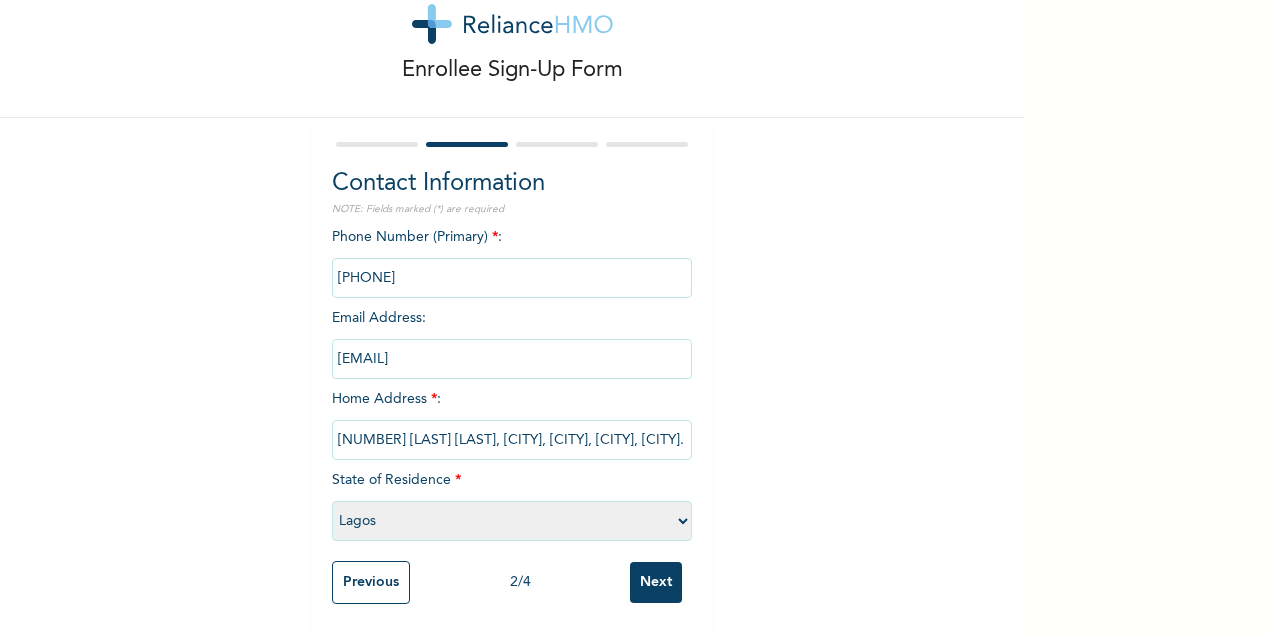 click on "Please select a State Abia Abuja (FCT) Adamawa Akwa Ibom Anambra Bauchi Bayelsa Benue Borno Cross River Delta Ebonyi Edo Ekiti Enugu Gombe Imo Jigawa Kaduna Kano Katsina Kebbi Kogi Kwara Lagos Nasarawa Niger Ogun Ondo Osun Oyo Plateau Rivers Sokoto Taraba Yobe Zamfara" at bounding box center (512, 521) 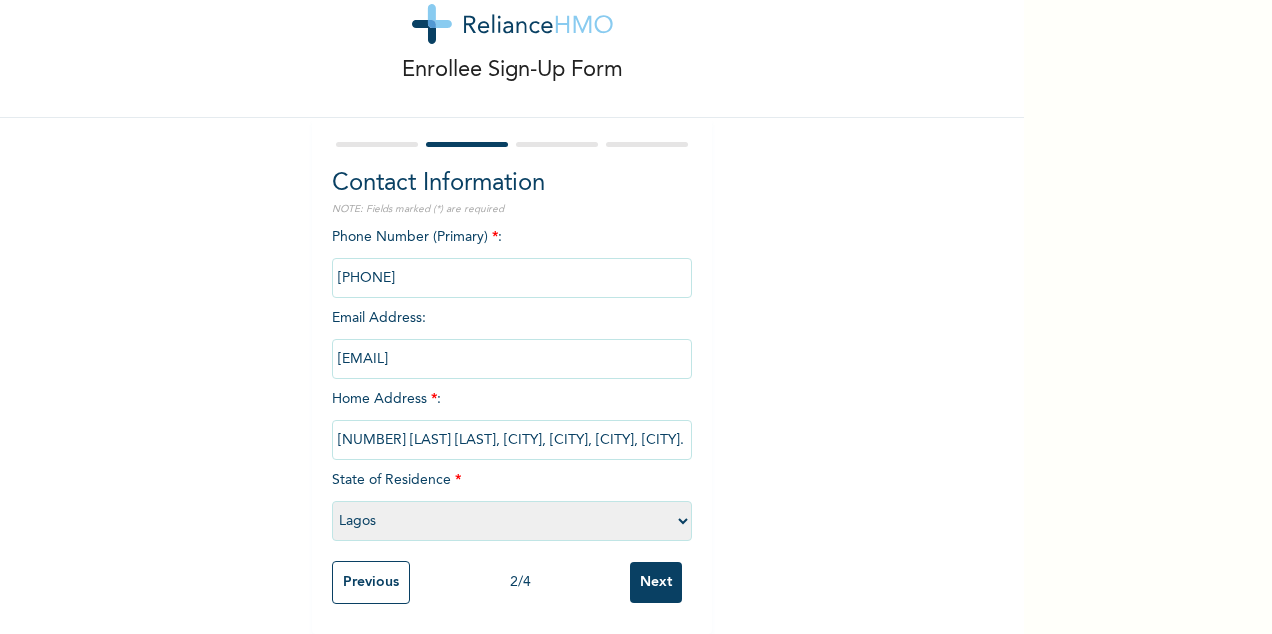click on "Enrollee Sign-Up Form Contact Information NOTE: Fields marked (*) are required Phone Number (Primary)   * : Email Address : sunday.eze@interswitchgroup.com Home Address   * : 11 Shakiru Adeoye Street, Orioke, Ogudu, Lagos. State of Residence   * Please select a State Abia Abuja (FCT) Adamawa Akwa Ibom Anambra Bauchi Bayelsa Benue Borno Cross River Delta Ebonyi Edo Ekiti Enugu Gombe Imo Jigawa Kaduna Kano Katsina Kebbi Kogi Kwara Lagos Nasarawa Niger Ogun Ondo Osun Oyo Plateau Rivers Sokoto Taraba Yobe Zamfara Previous 2  / 4 Next" at bounding box center (512, 289) 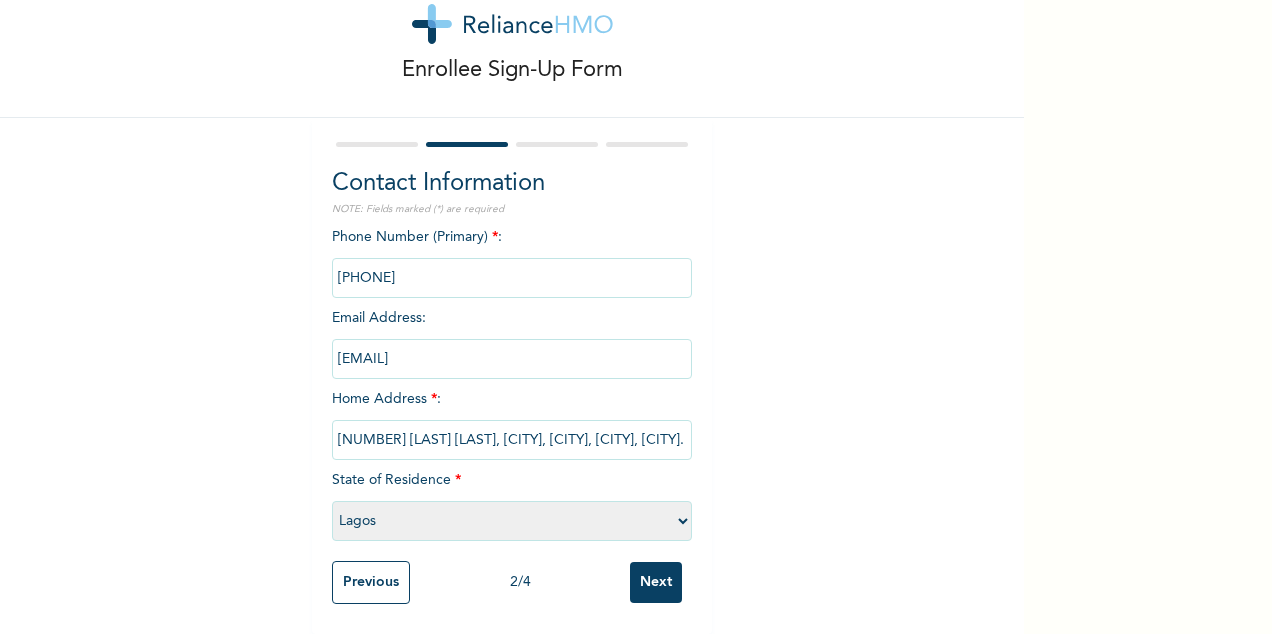 click on "Next" at bounding box center [656, 582] 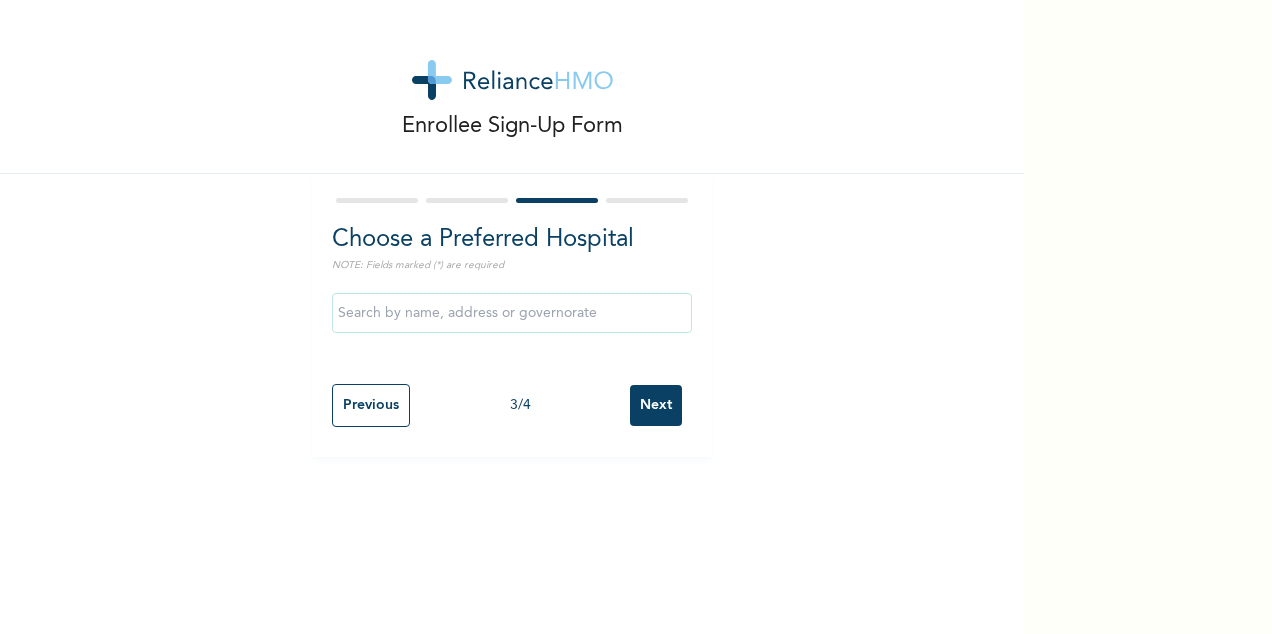click on "Next" at bounding box center (656, 405) 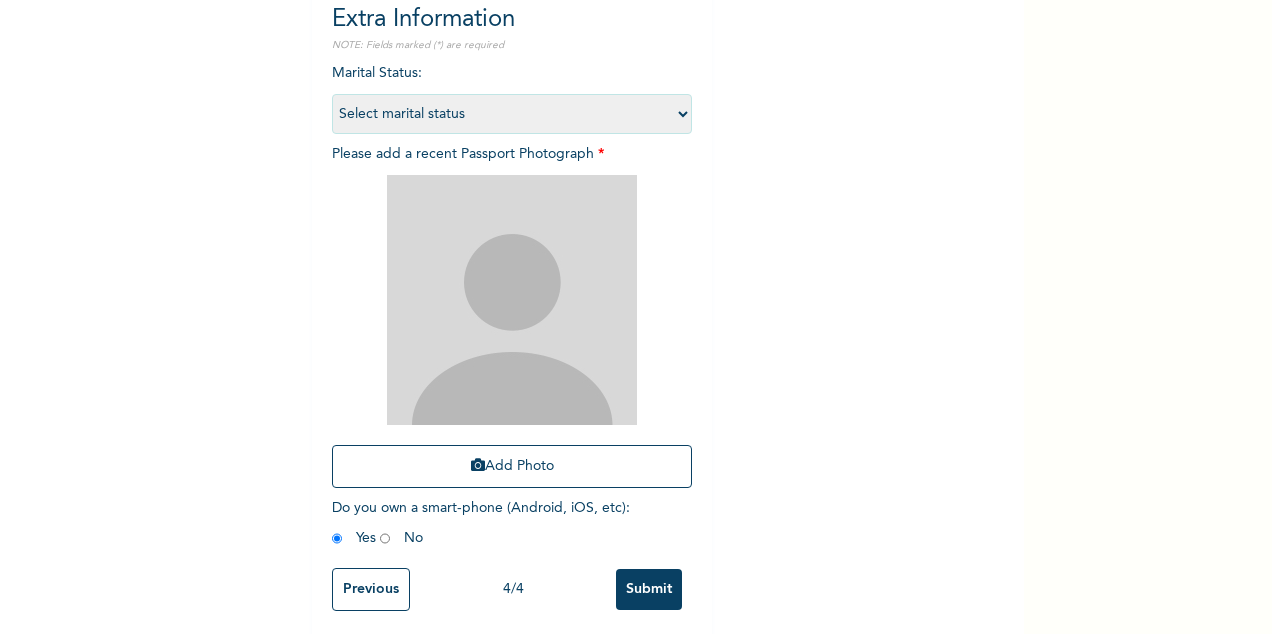scroll, scrollTop: 244, scrollLeft: 0, axis: vertical 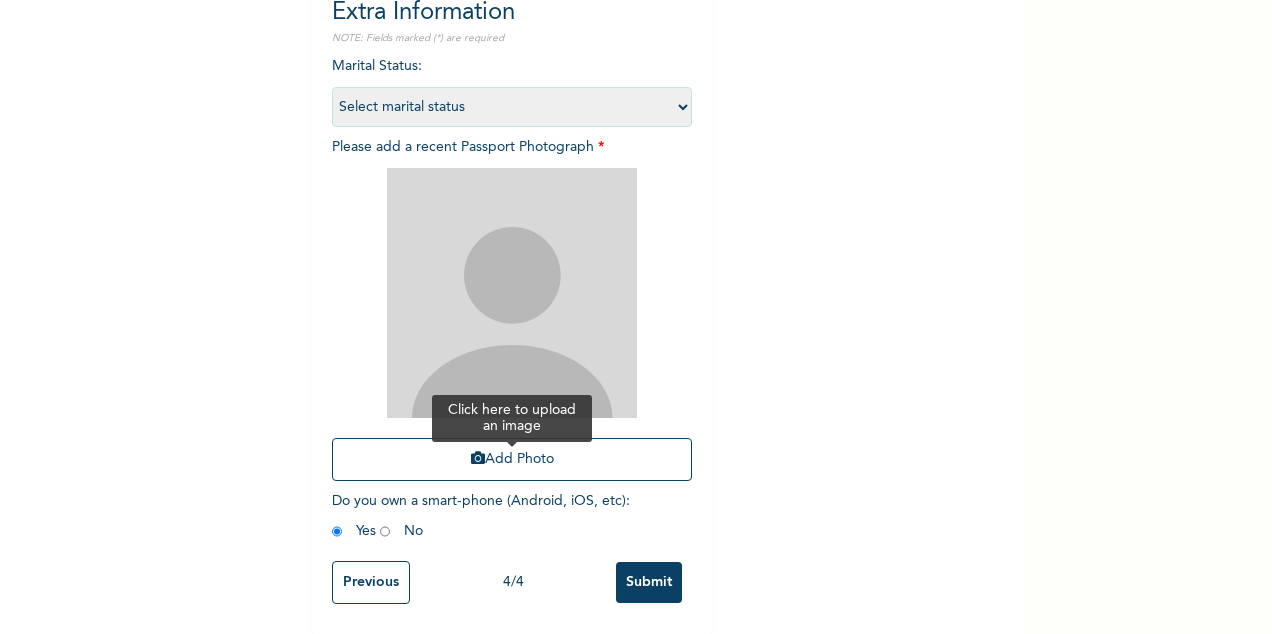 click on "Add Photo" at bounding box center (512, 459) 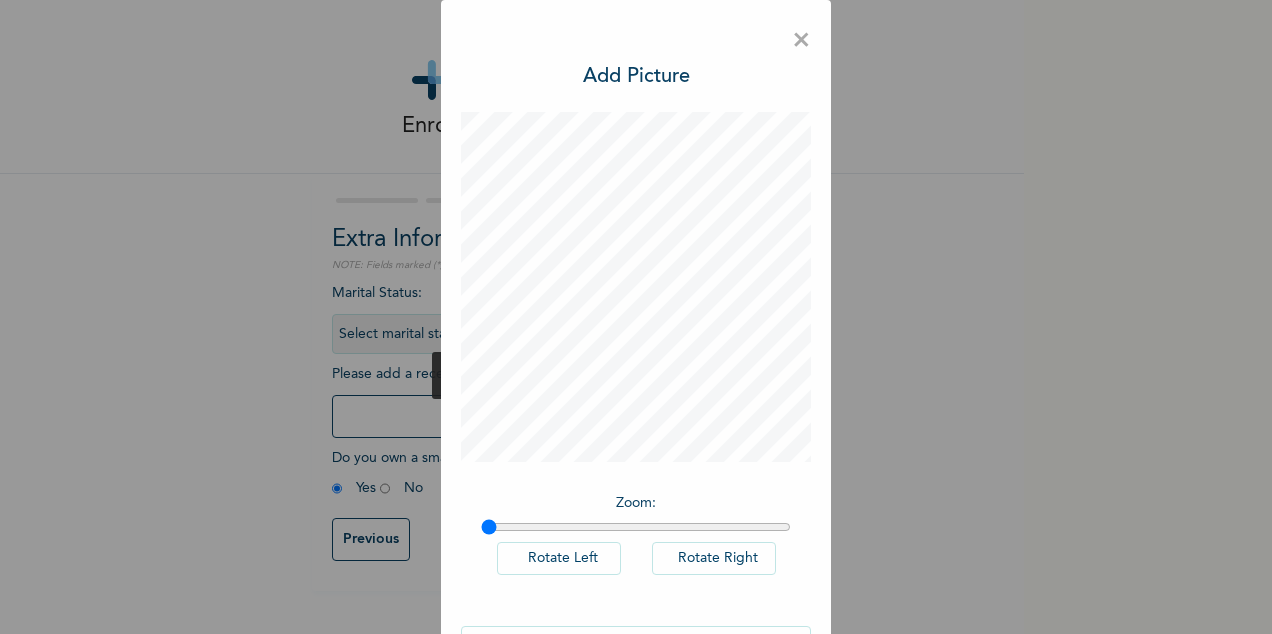 scroll, scrollTop: 0, scrollLeft: 0, axis: both 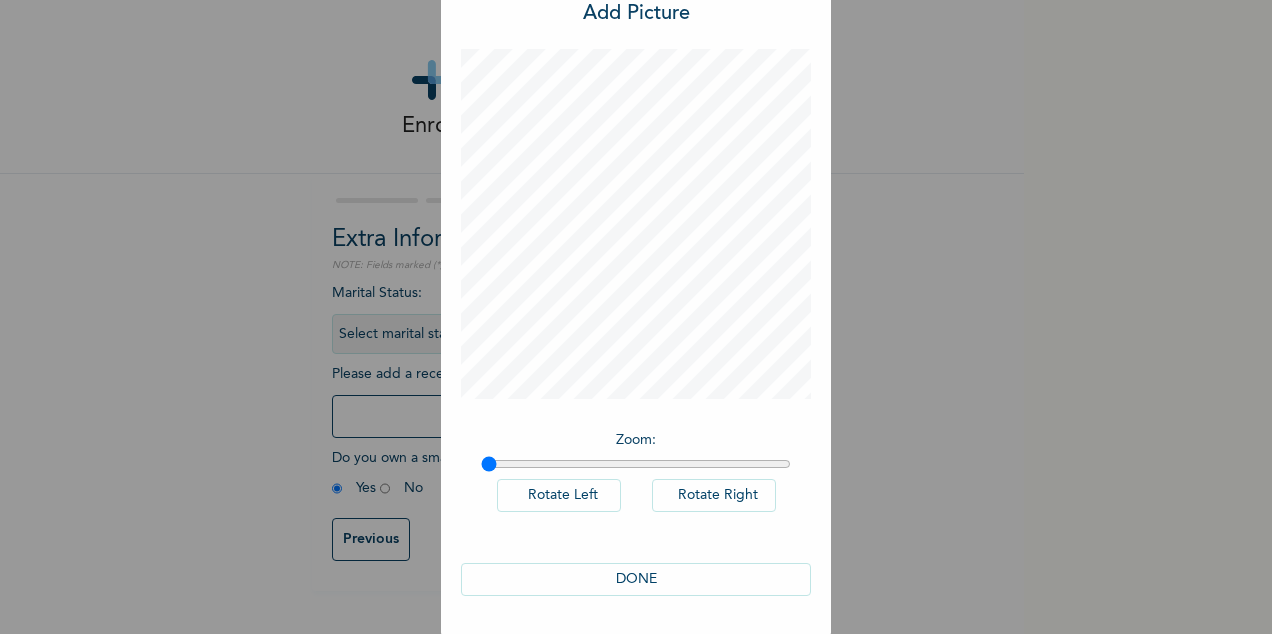 drag, startPoint x: 638, startPoint y: 576, endPoint x: 662, endPoint y: 575, distance: 24.020824 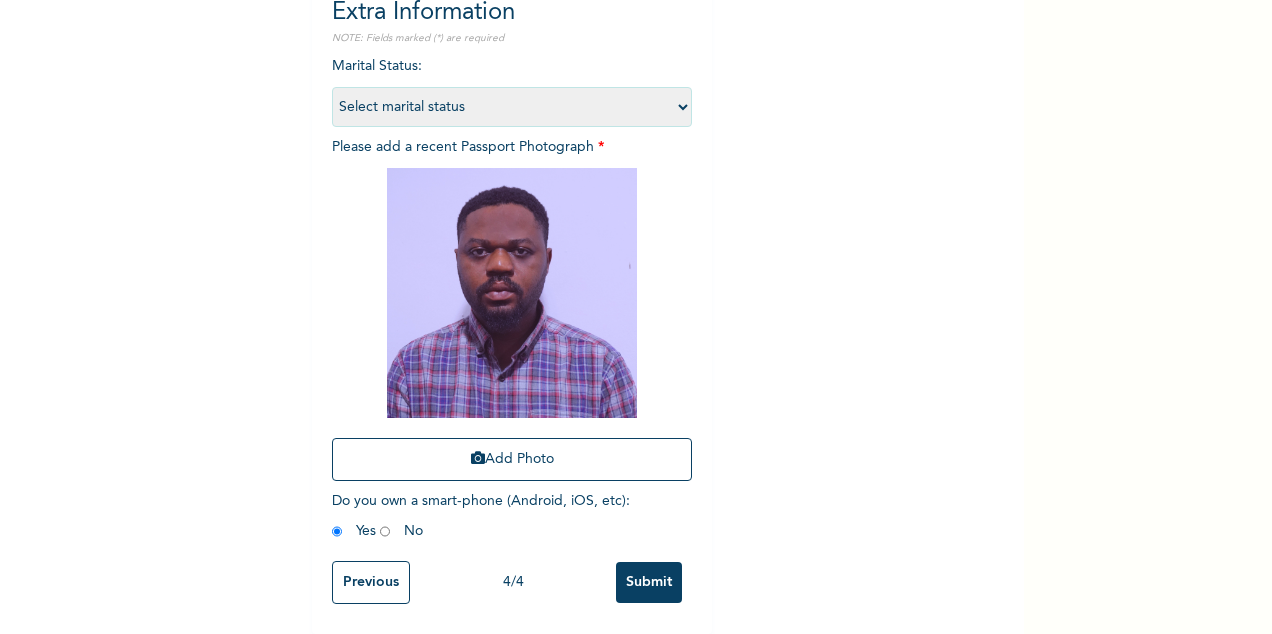 scroll, scrollTop: 0, scrollLeft: 0, axis: both 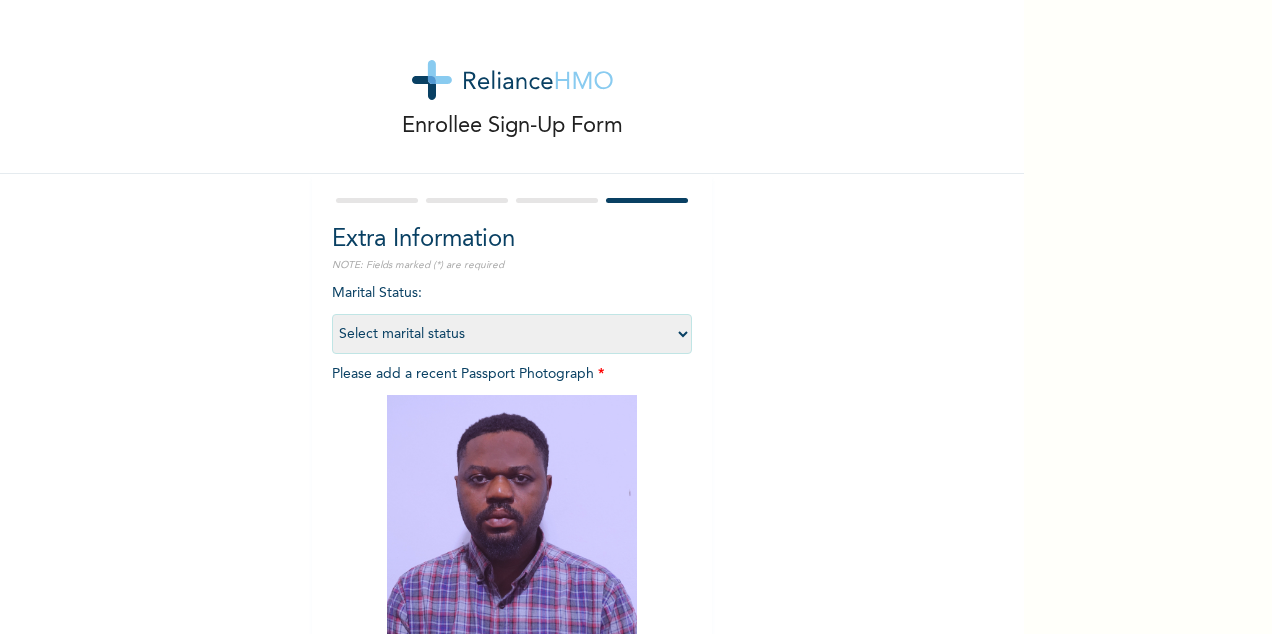 click on "Select marital status Single Married Divorced Widow/Widower" at bounding box center [512, 334] 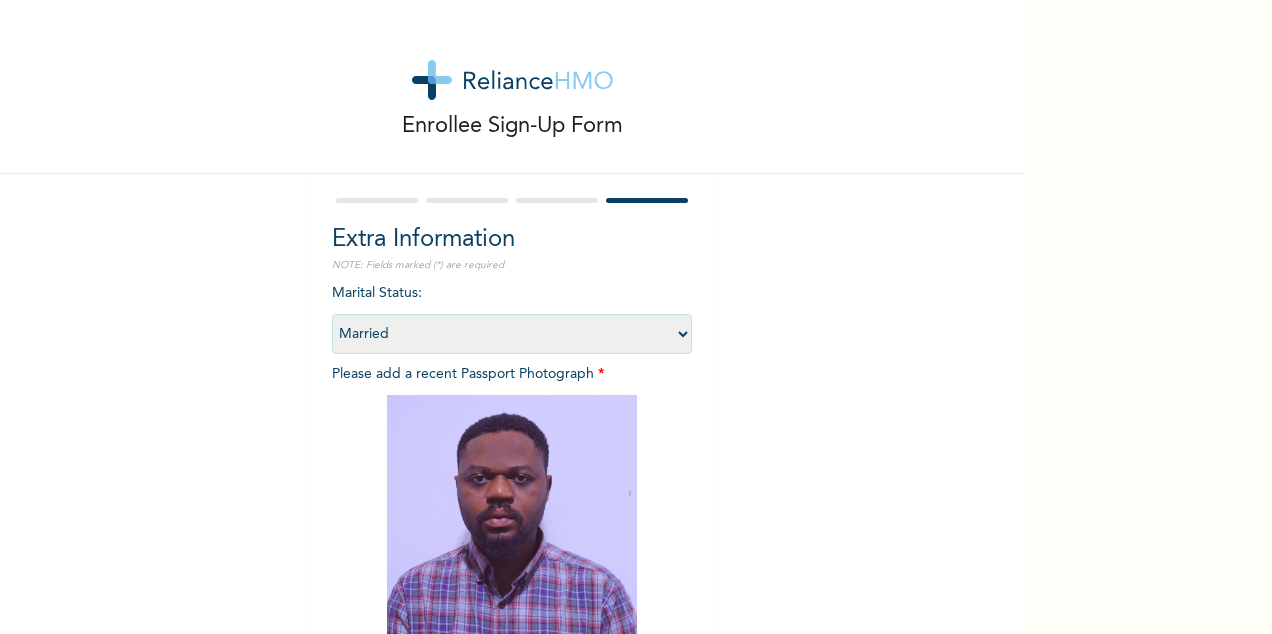 click on "Select marital status Single Married Divorced Widow/Widower" at bounding box center (512, 334) 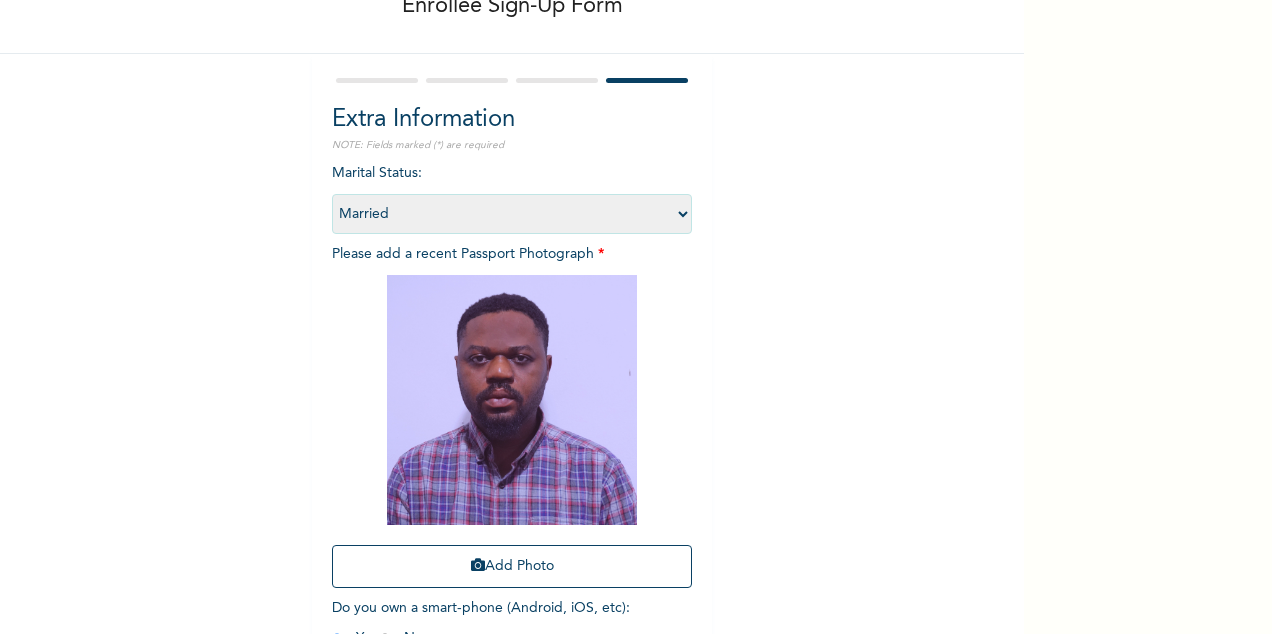 scroll, scrollTop: 244, scrollLeft: 0, axis: vertical 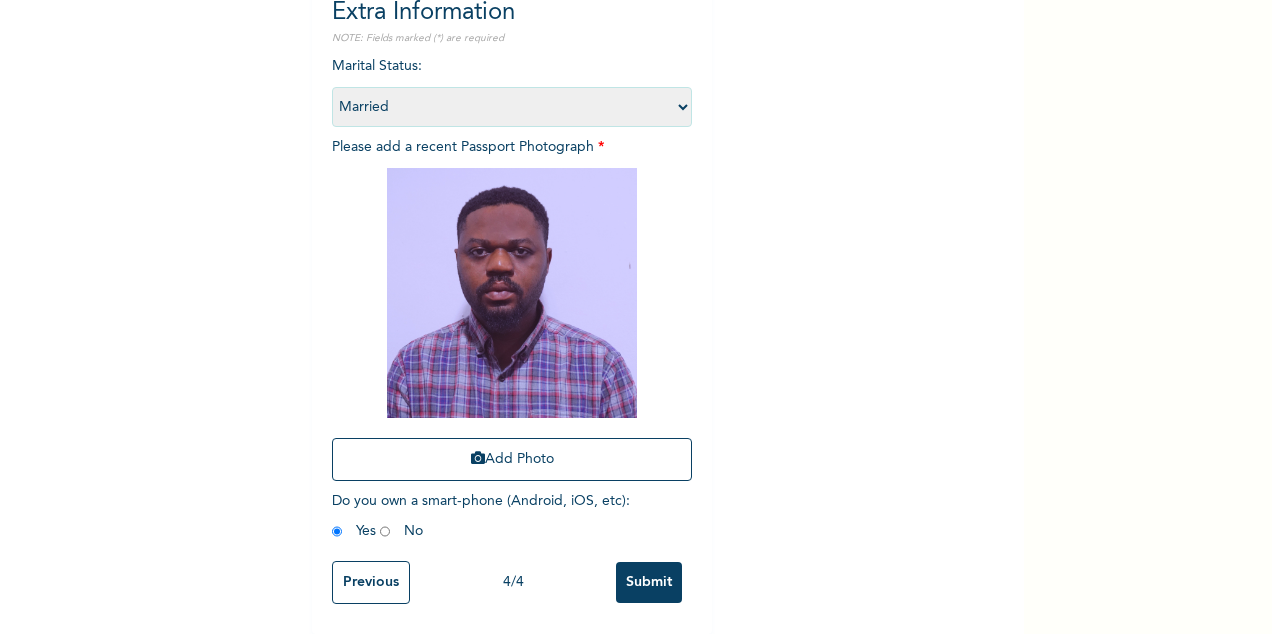 click on "Submit" at bounding box center (649, 582) 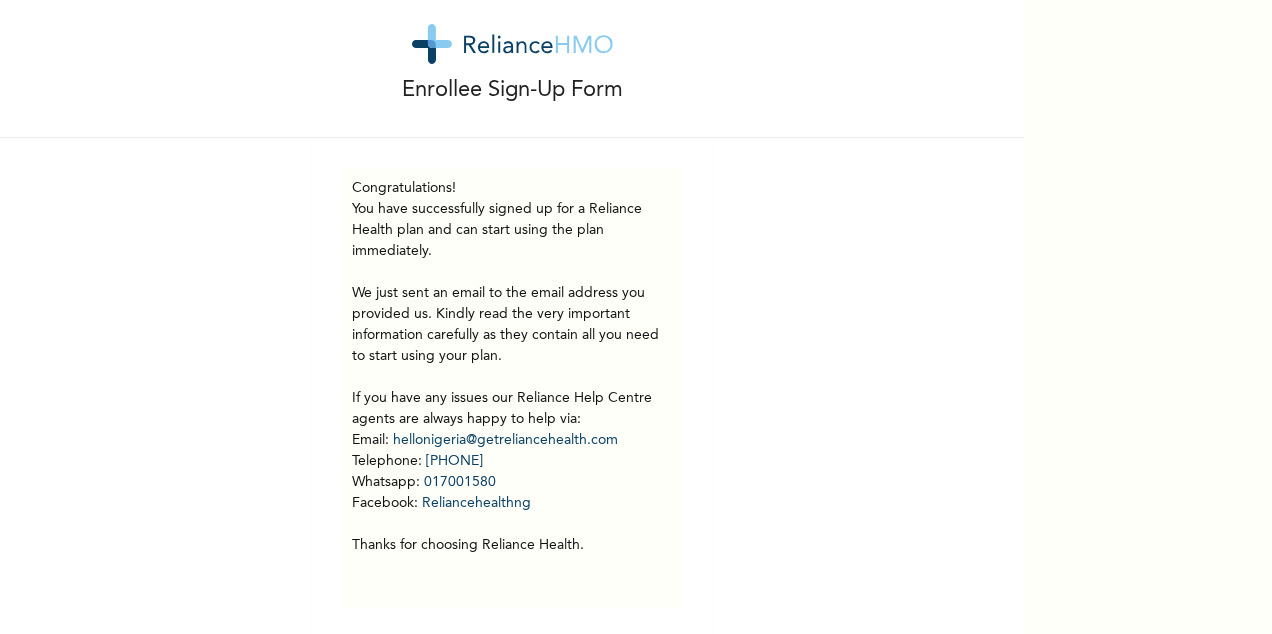 scroll, scrollTop: 55, scrollLeft: 0, axis: vertical 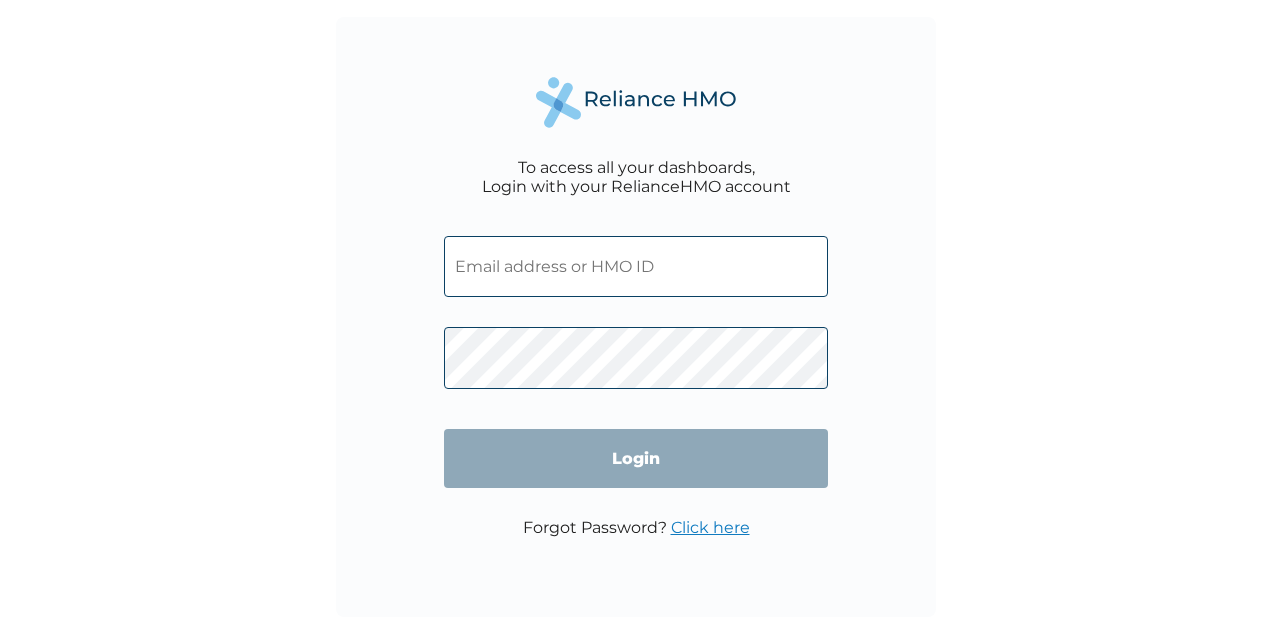 click at bounding box center [636, 266] 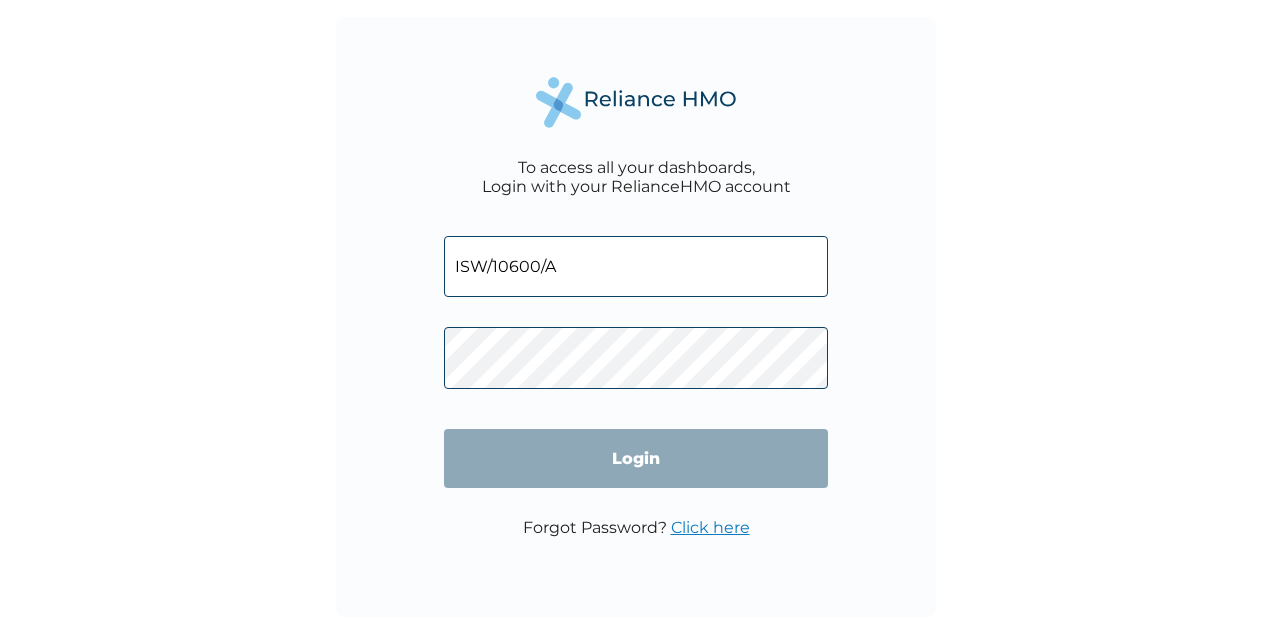 click on "ISW/10600/A" at bounding box center (636, 266) 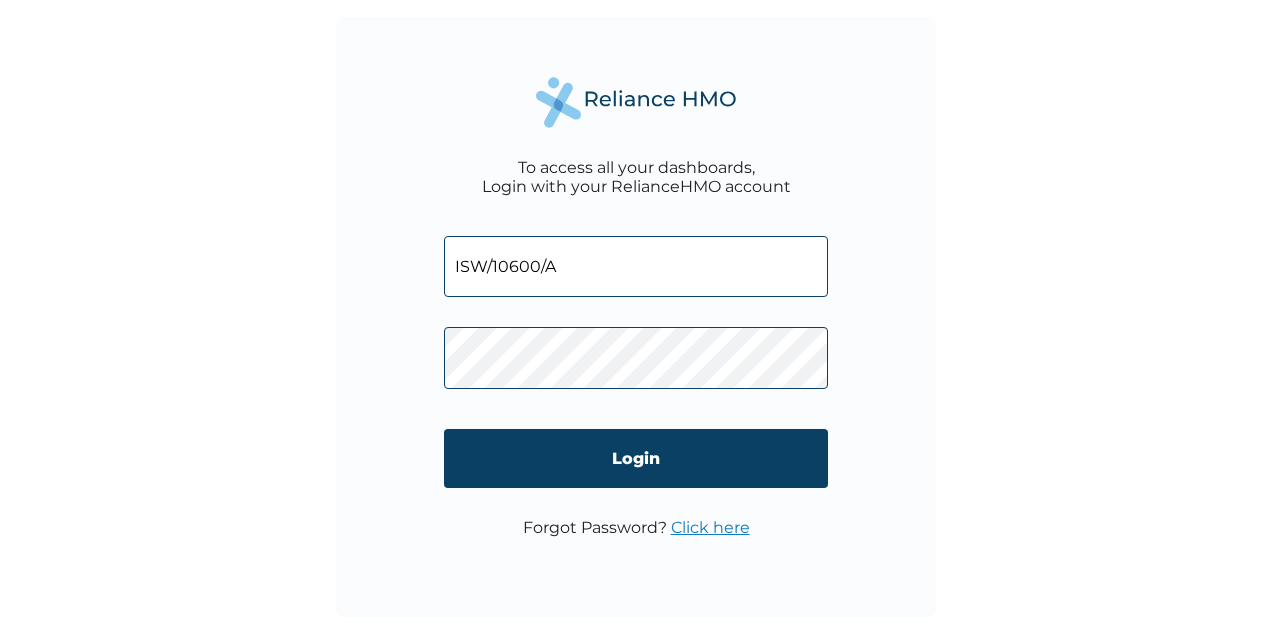 type on "ISW/10600/A" 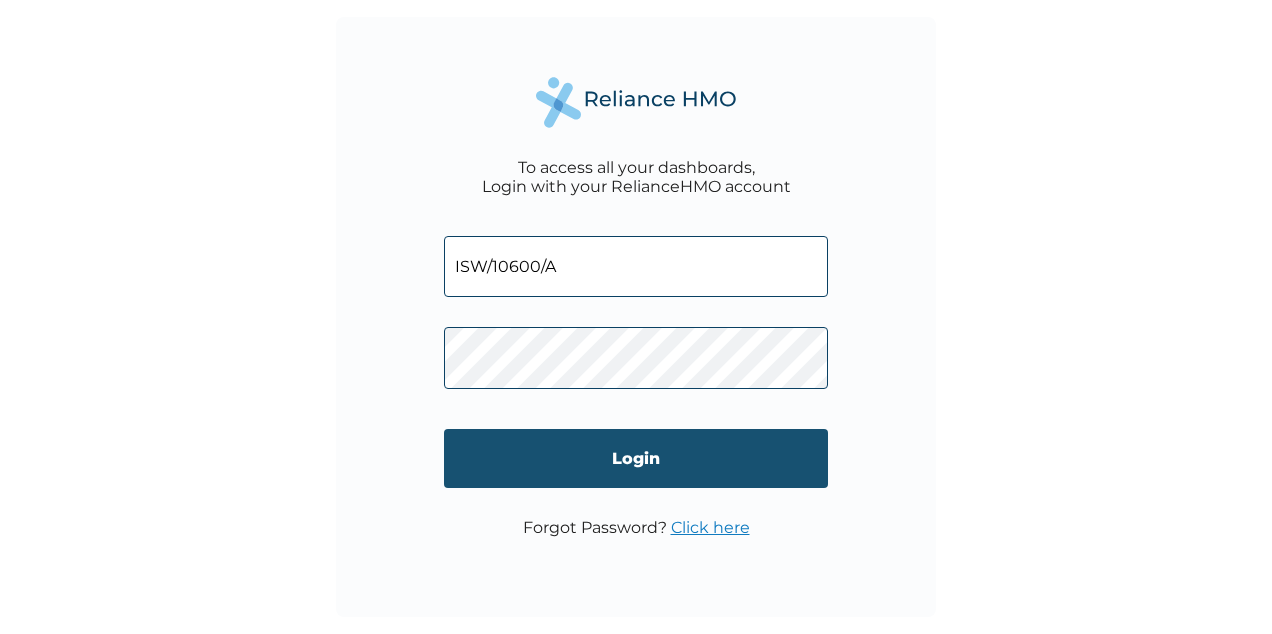 click on "Login" at bounding box center [636, 458] 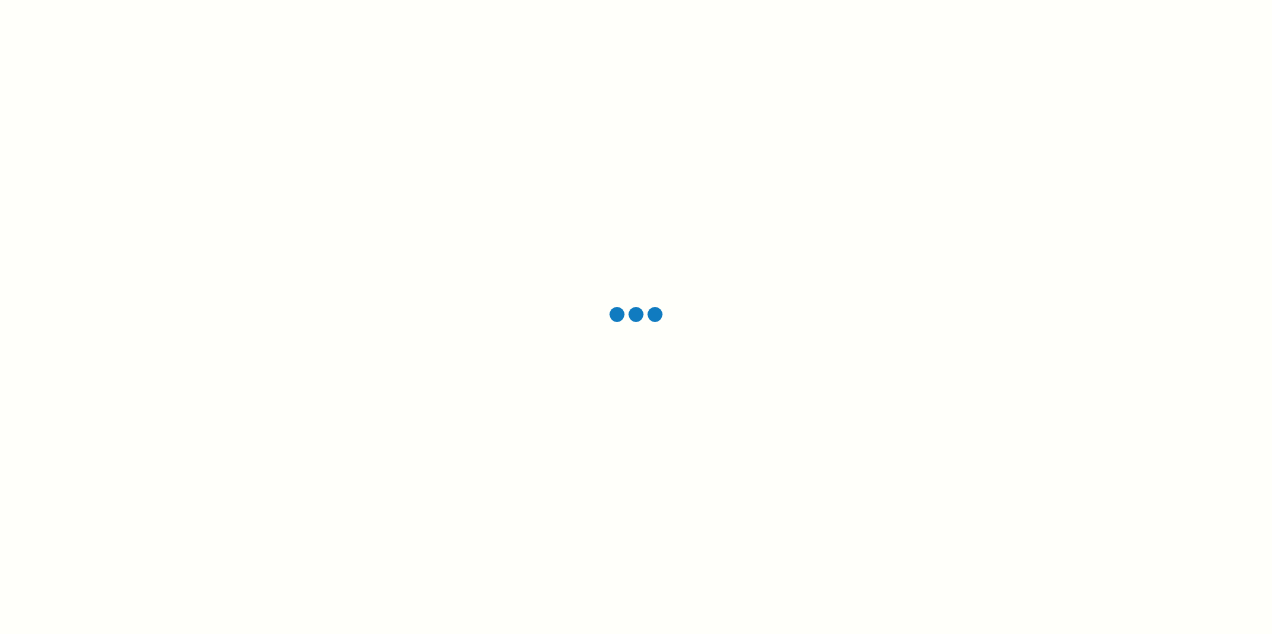 scroll, scrollTop: 0, scrollLeft: 0, axis: both 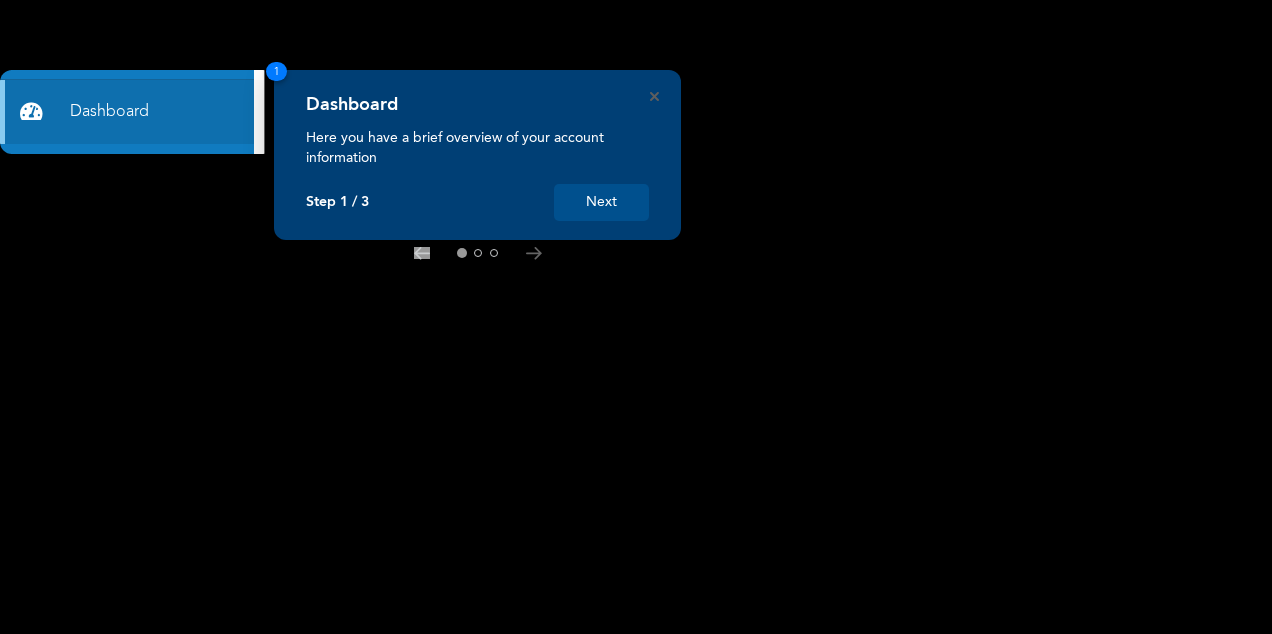 click on "Next" at bounding box center (601, 202) 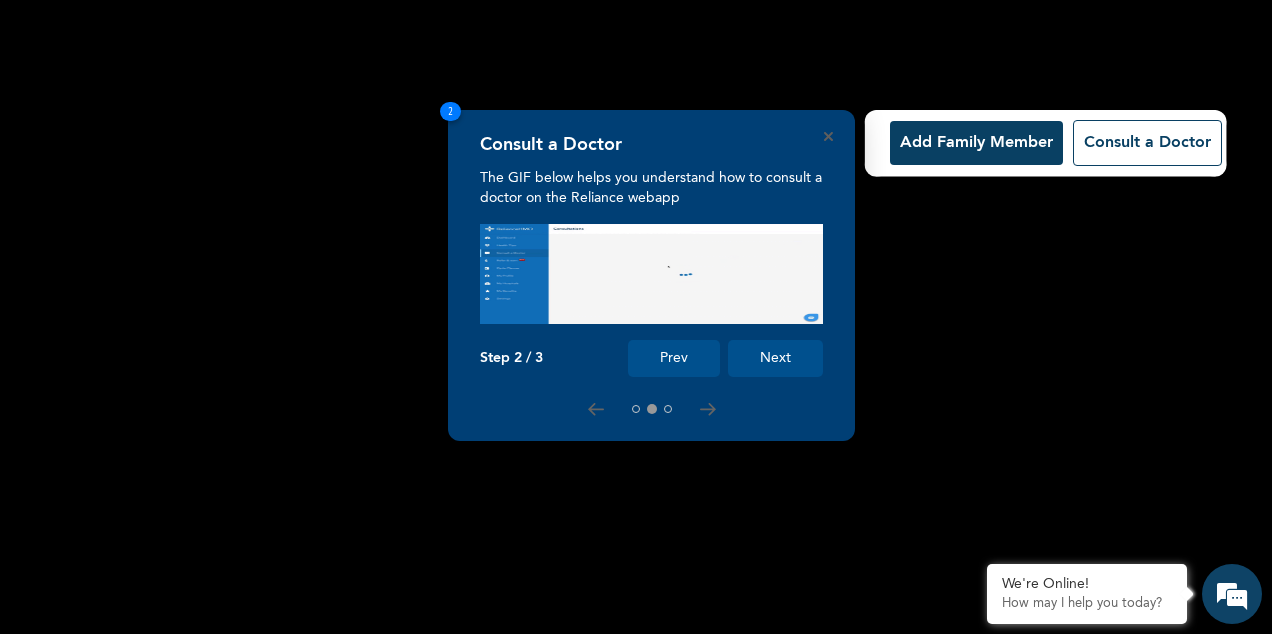 click on "Next" at bounding box center [775, 358] 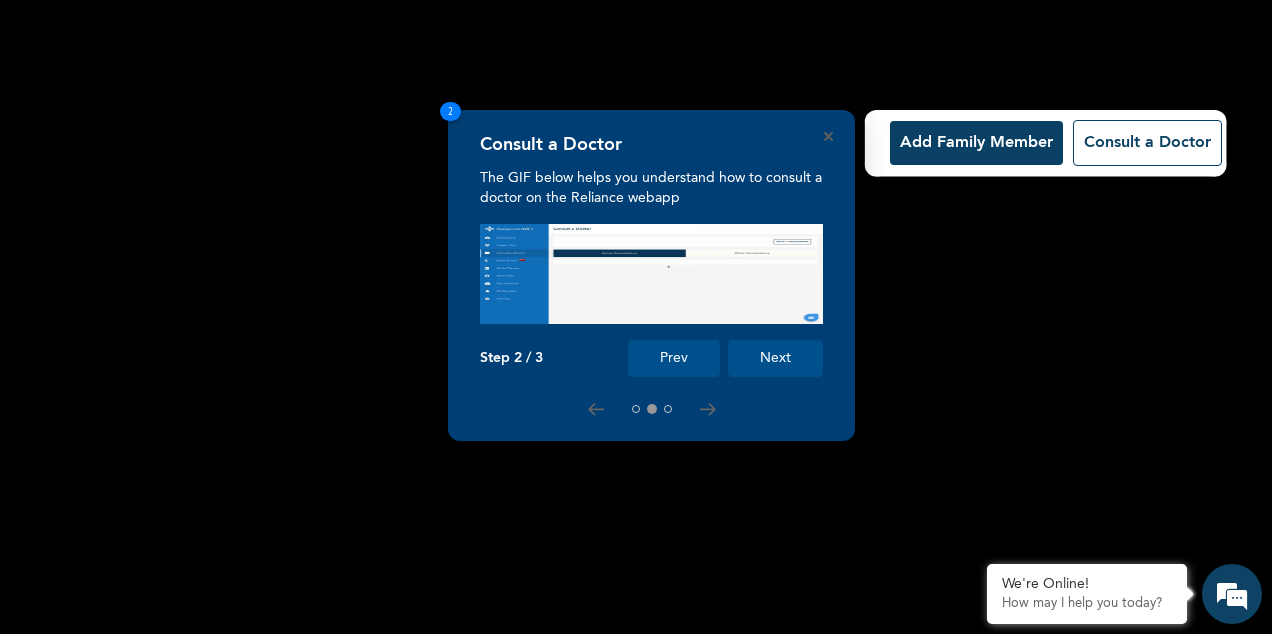 scroll, scrollTop: 140, scrollLeft: 0, axis: vertical 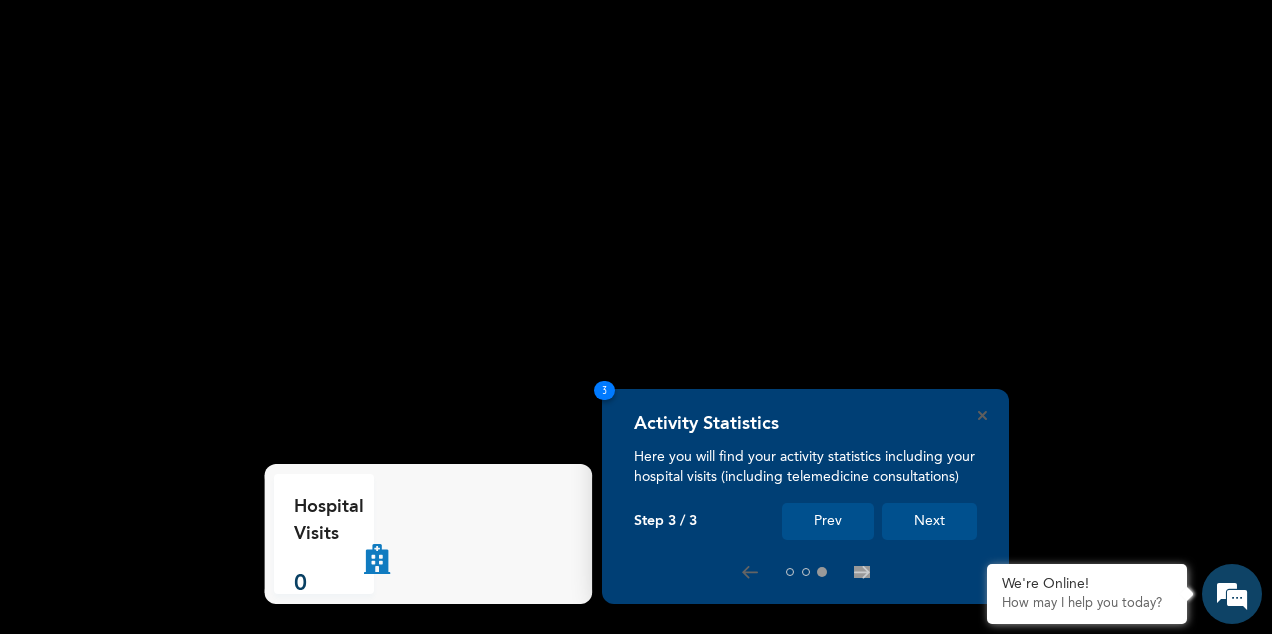click on "Next" at bounding box center [929, 521] 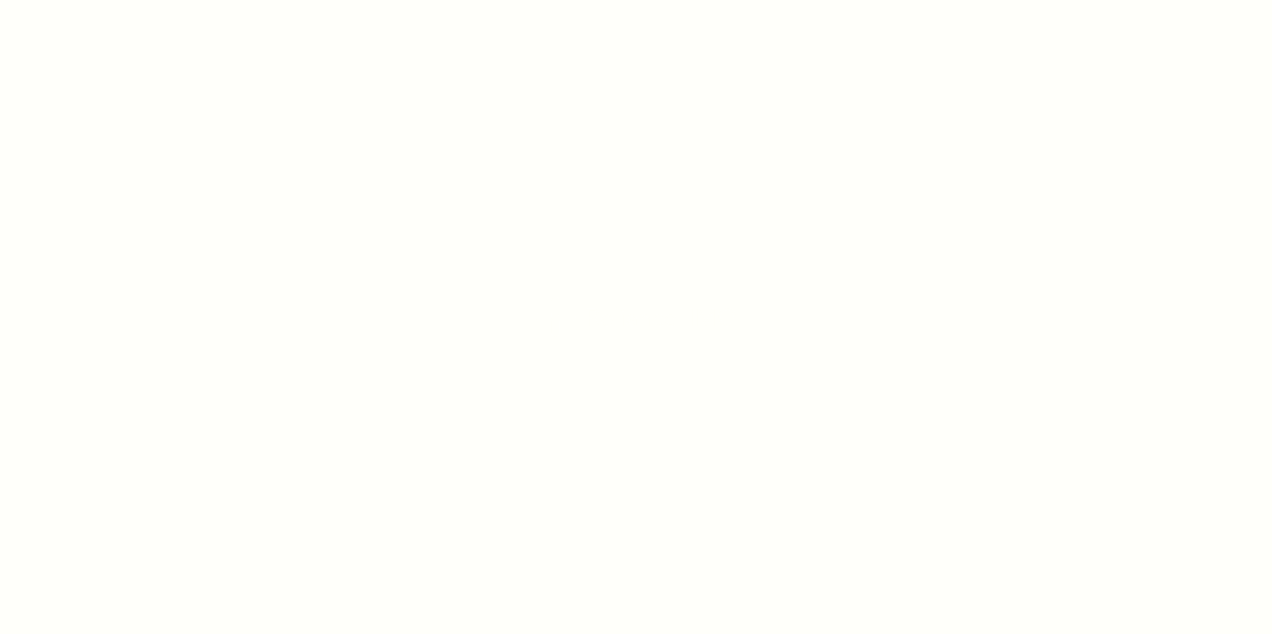 scroll, scrollTop: 0, scrollLeft: 0, axis: both 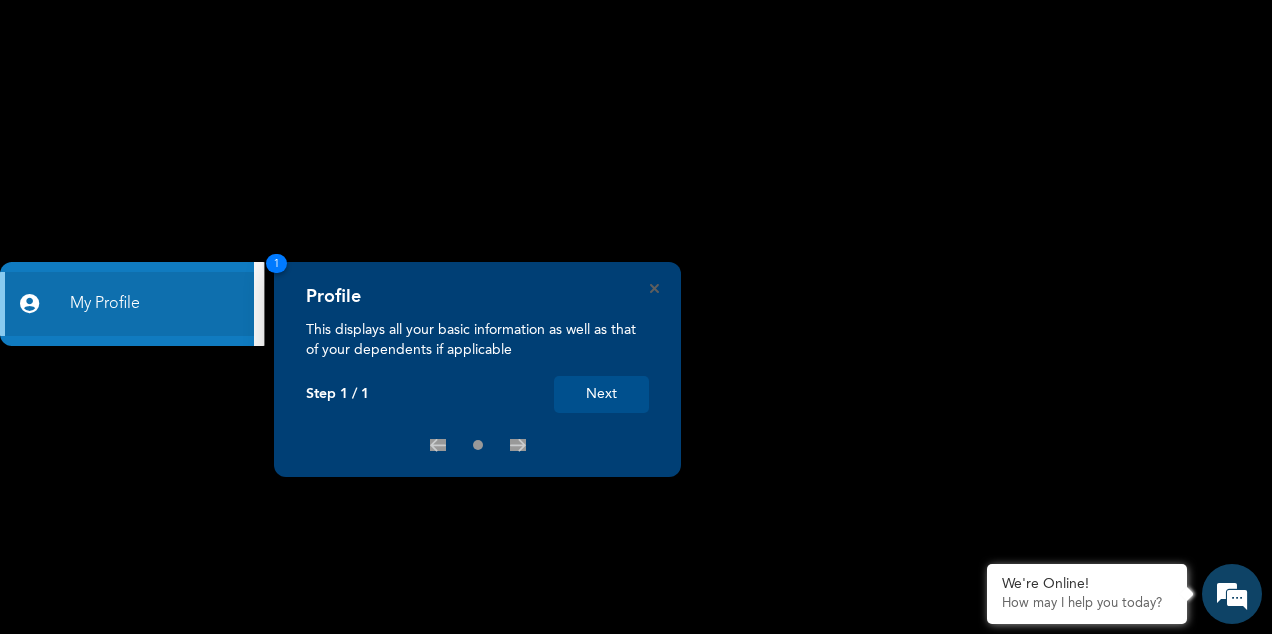 click on "Next" at bounding box center (601, 394) 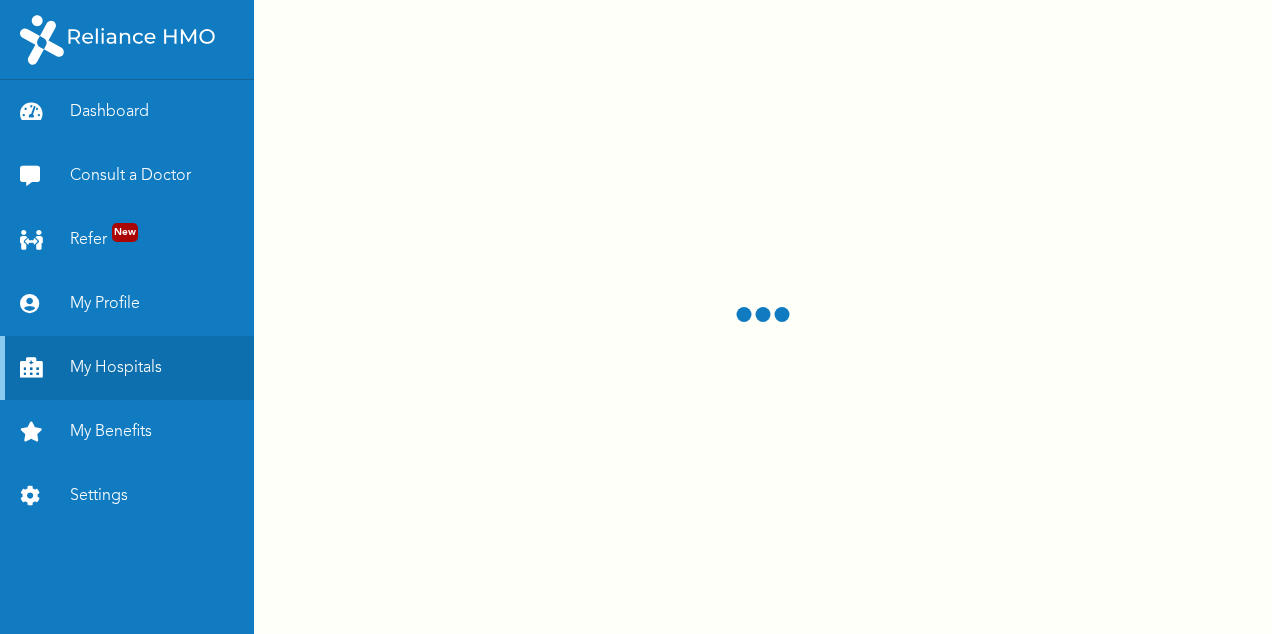 scroll, scrollTop: 0, scrollLeft: 0, axis: both 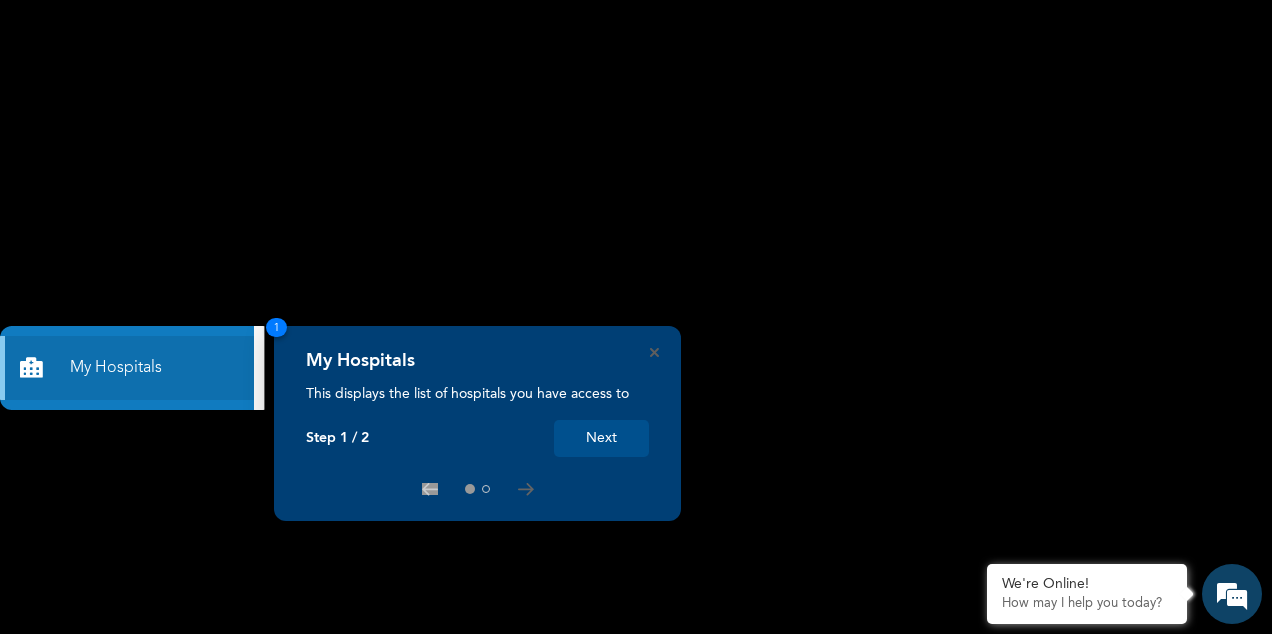 click 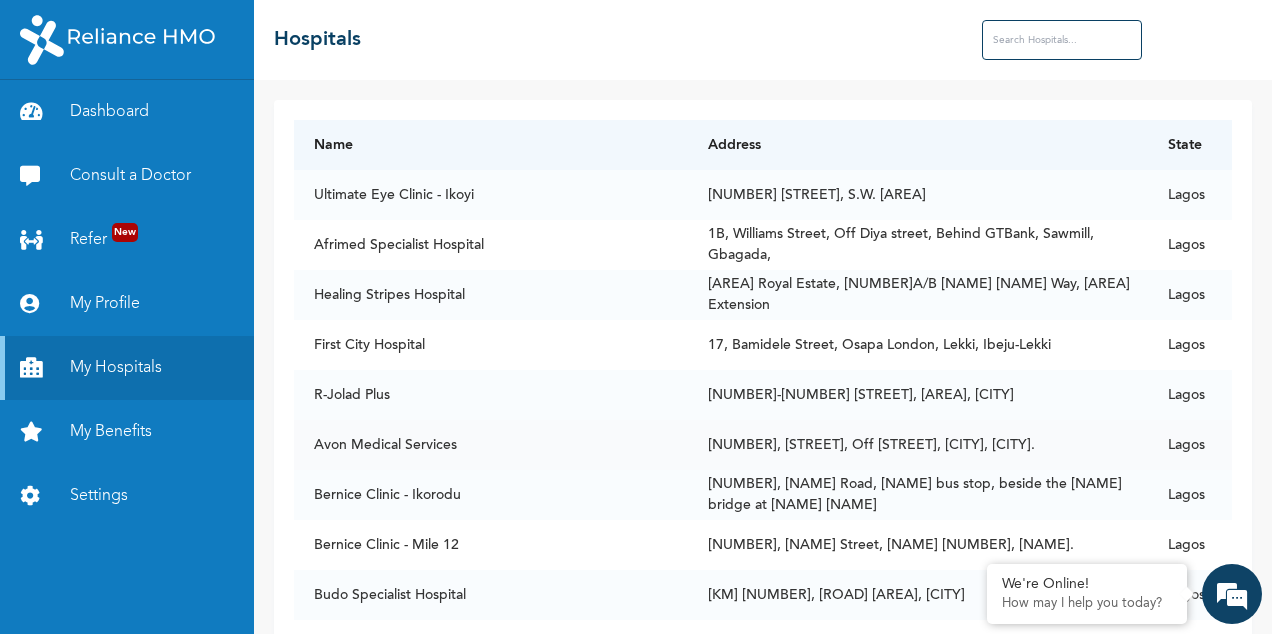 scroll, scrollTop: 0, scrollLeft: 0, axis: both 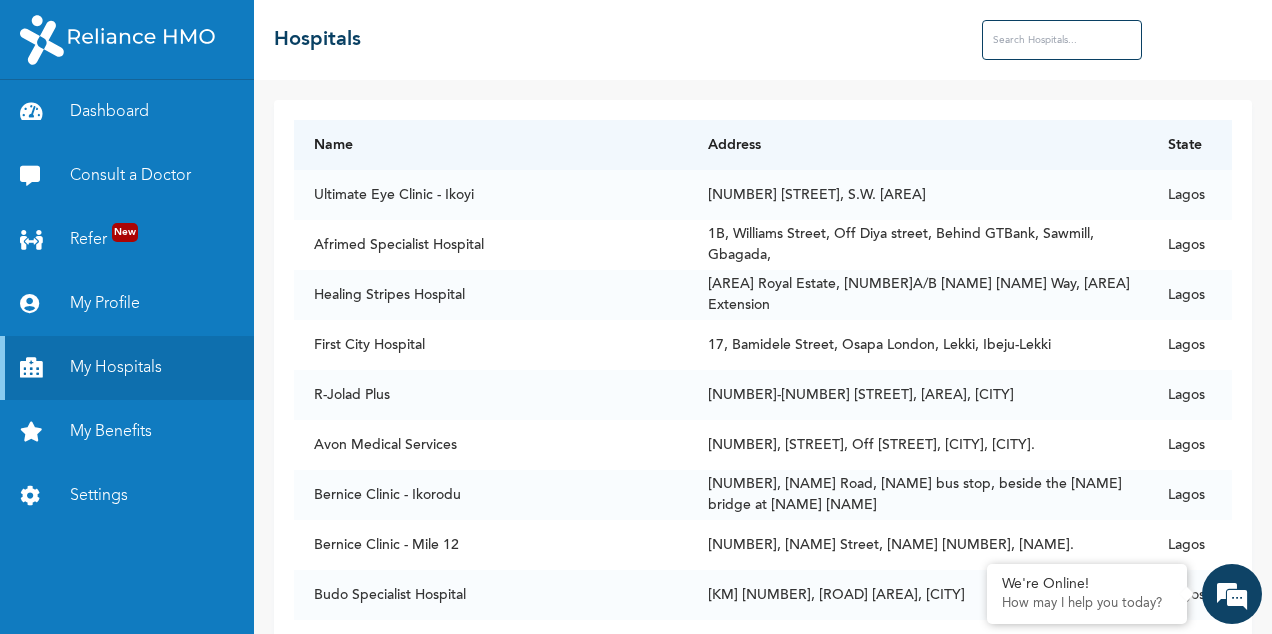 drag, startPoint x: 1008, startPoint y: 41, endPoint x: 1000, endPoint y: 32, distance: 12.0415945 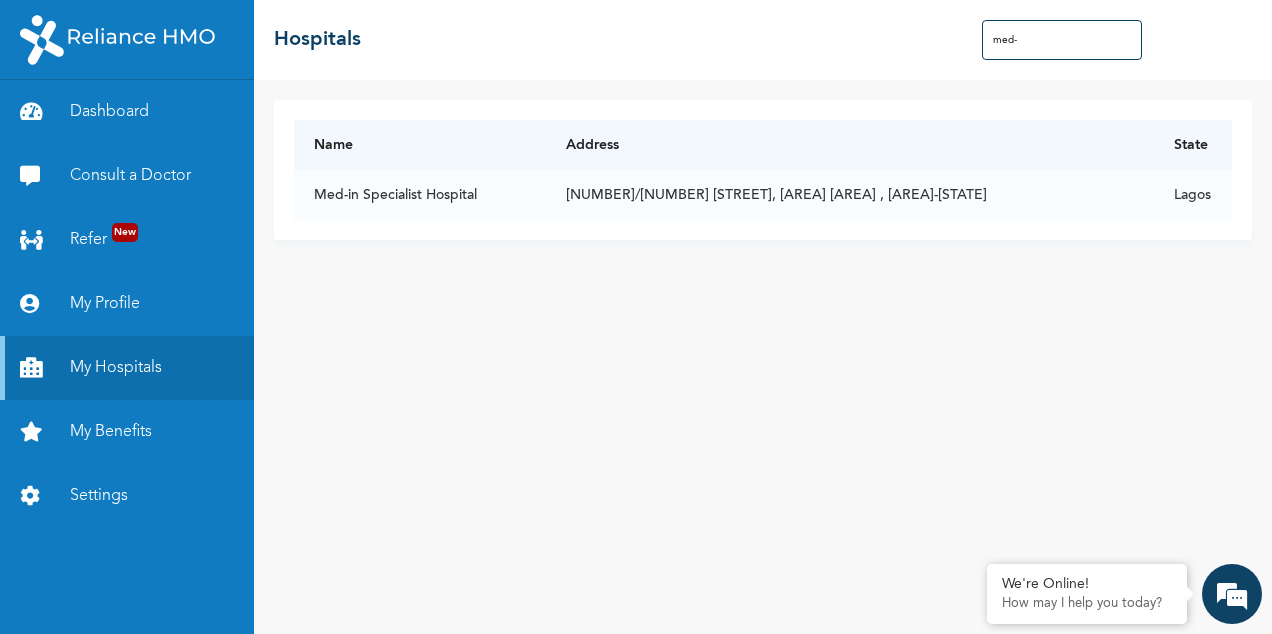 type on "med-" 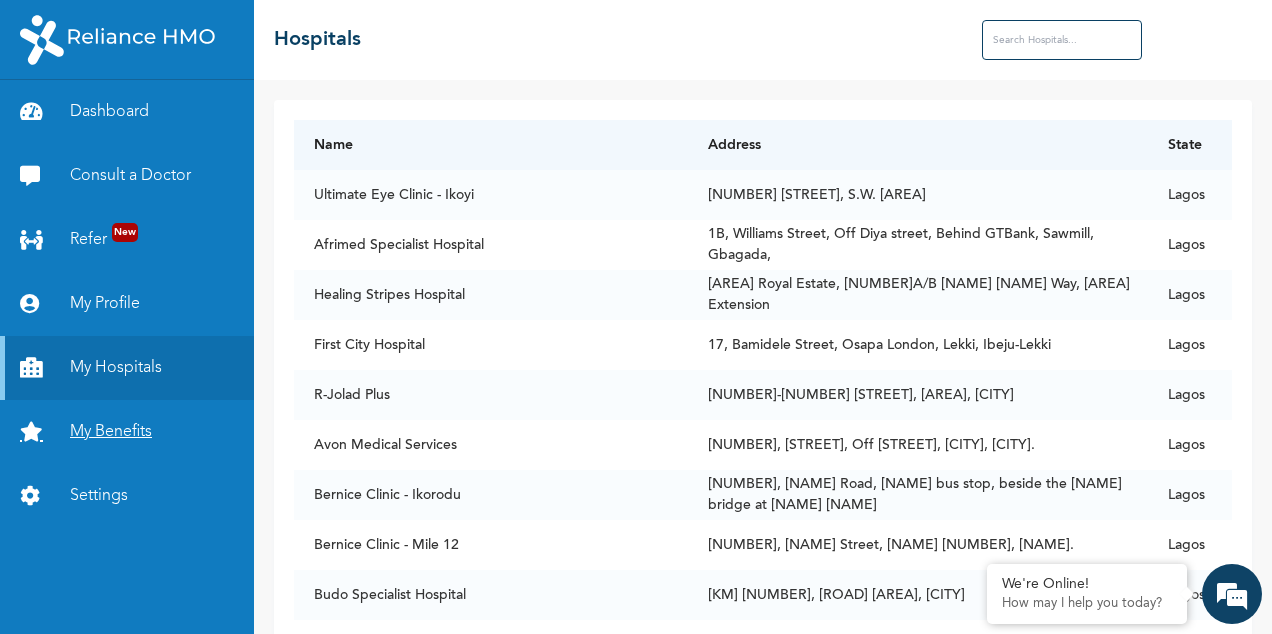 type 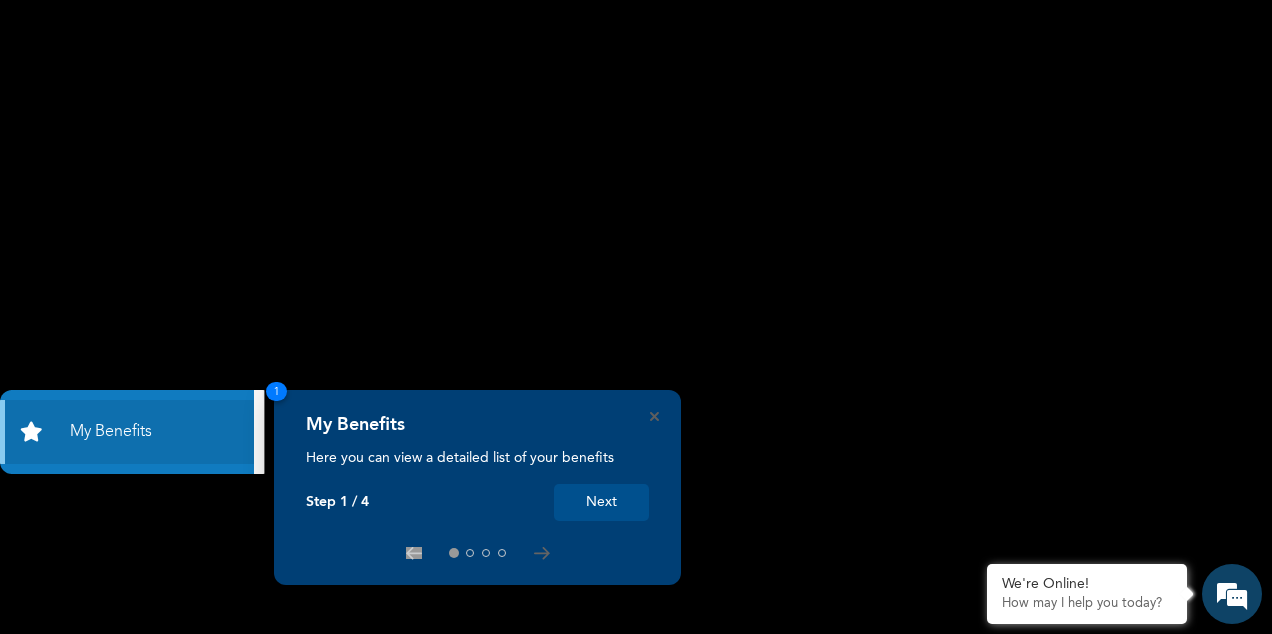 click on "Next" at bounding box center (601, 502) 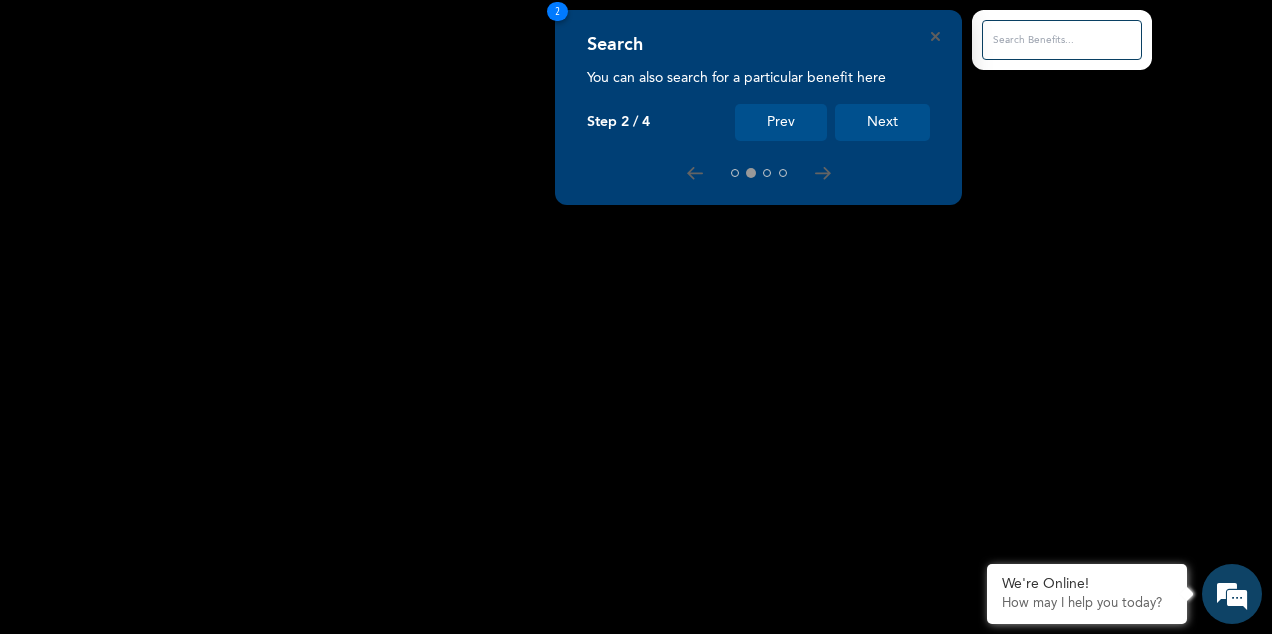 click on "Next" at bounding box center (882, 122) 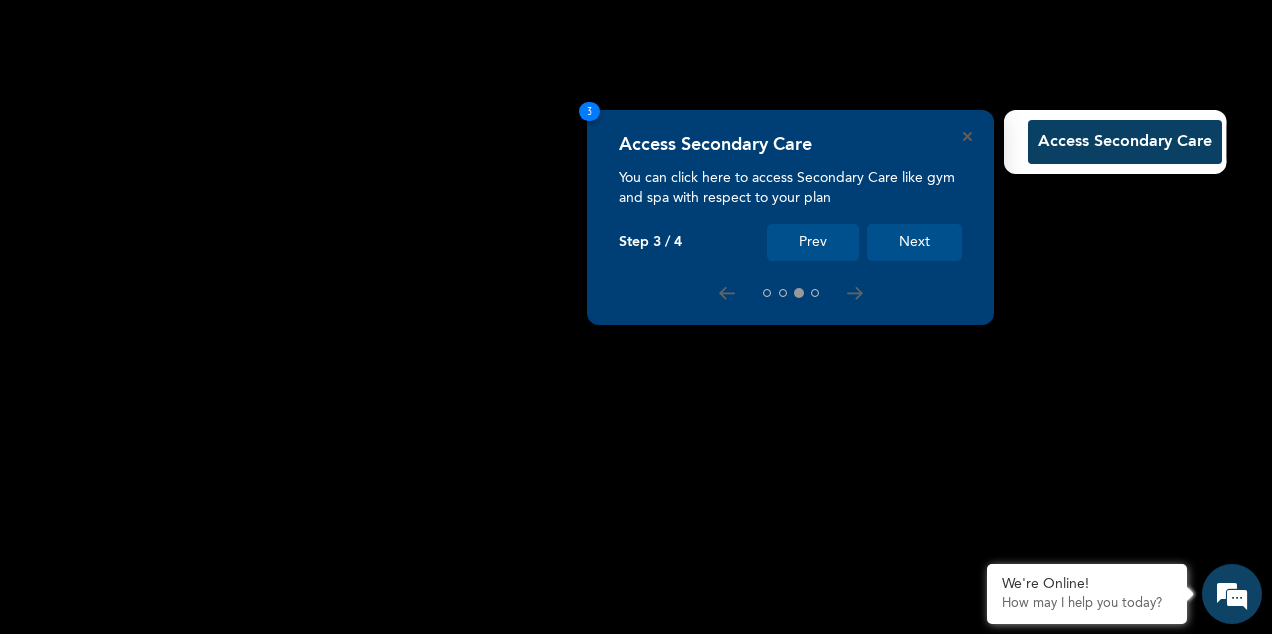 click on "Next" at bounding box center (914, 242) 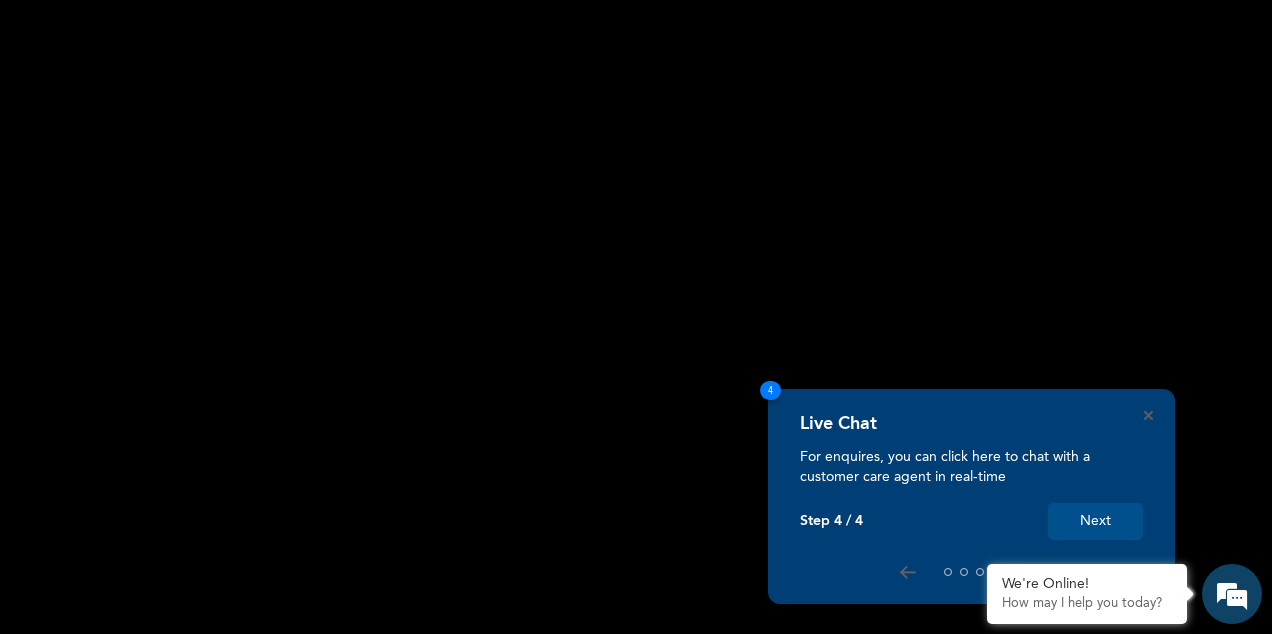 click on "Next" at bounding box center [1095, 521] 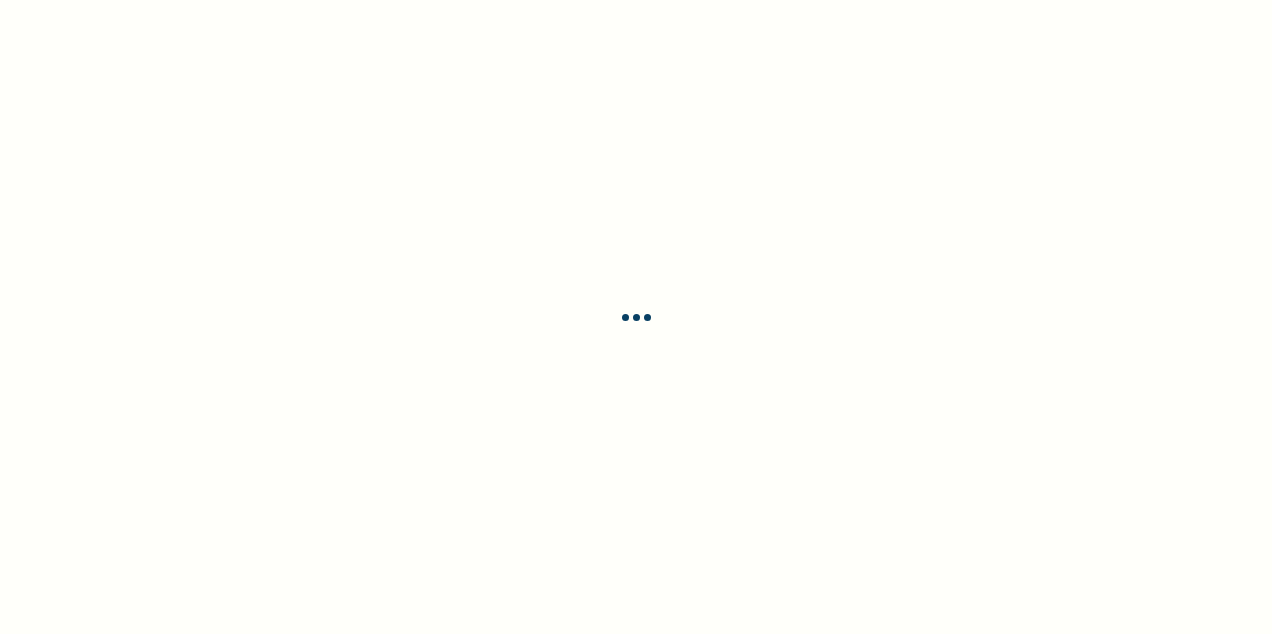 scroll, scrollTop: 0, scrollLeft: 0, axis: both 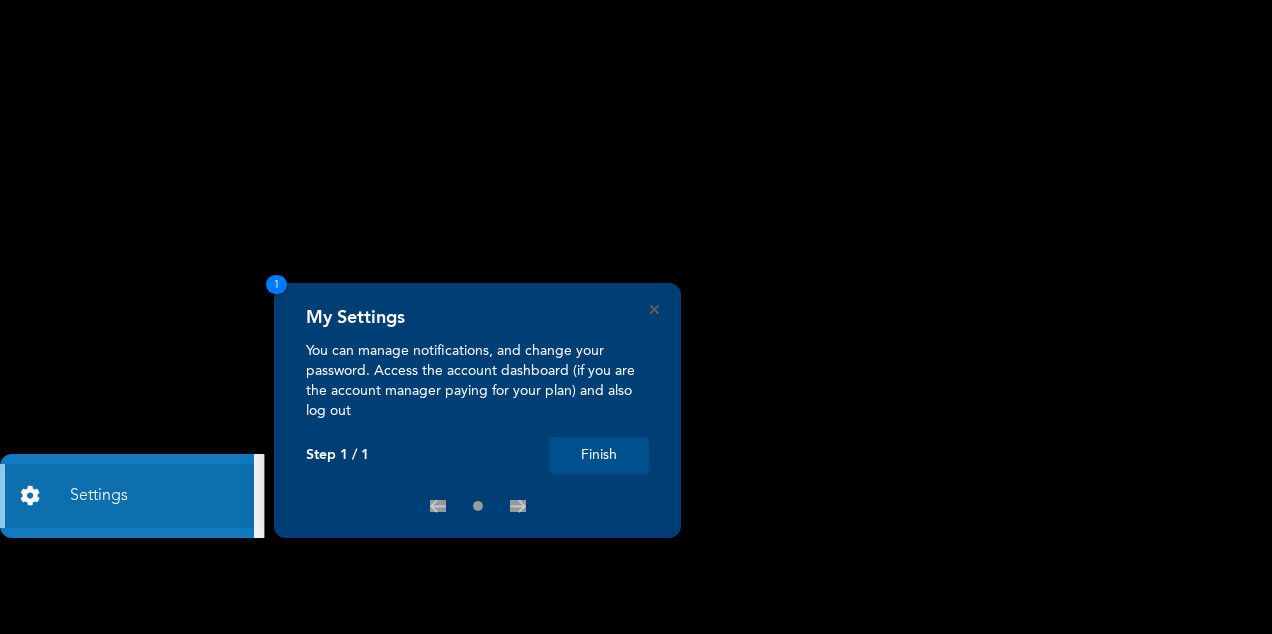 click on "Finish" at bounding box center [599, 455] 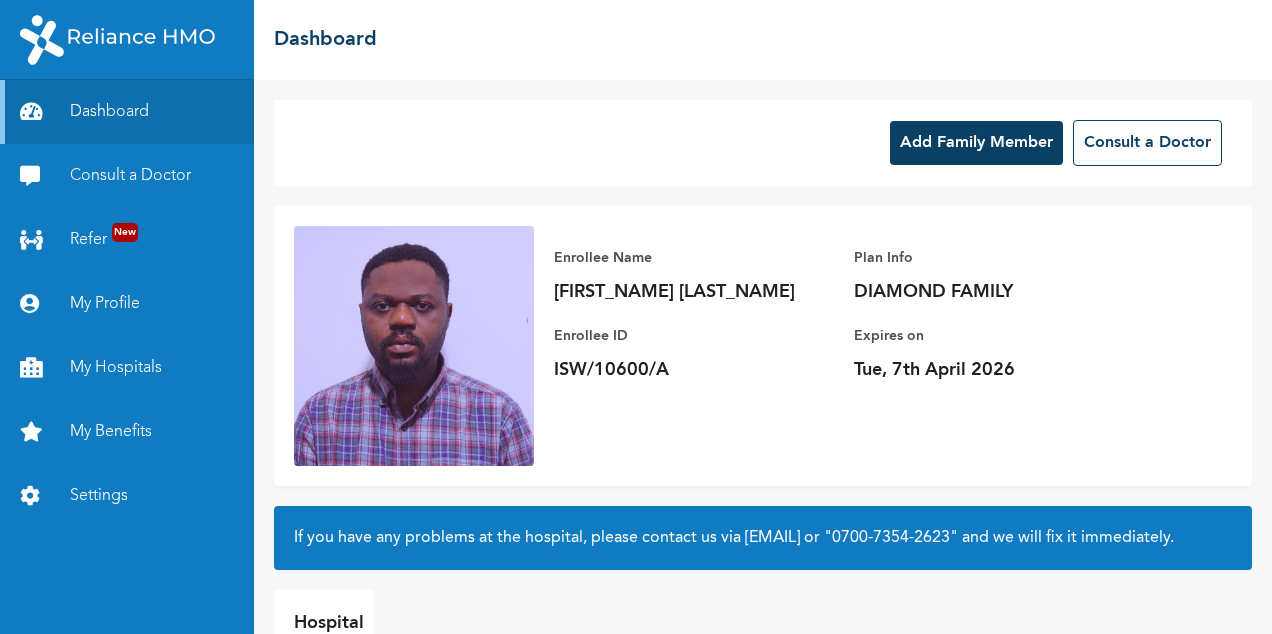 scroll, scrollTop: 0, scrollLeft: 0, axis: both 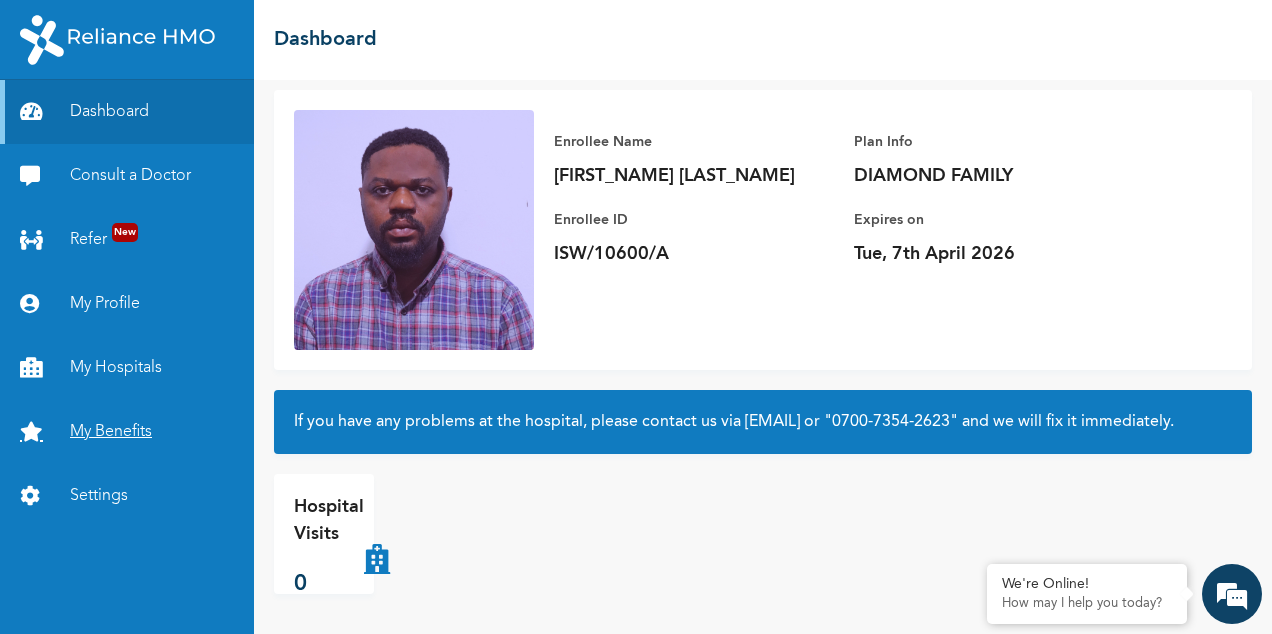 click on "My Benefits" at bounding box center (127, 432) 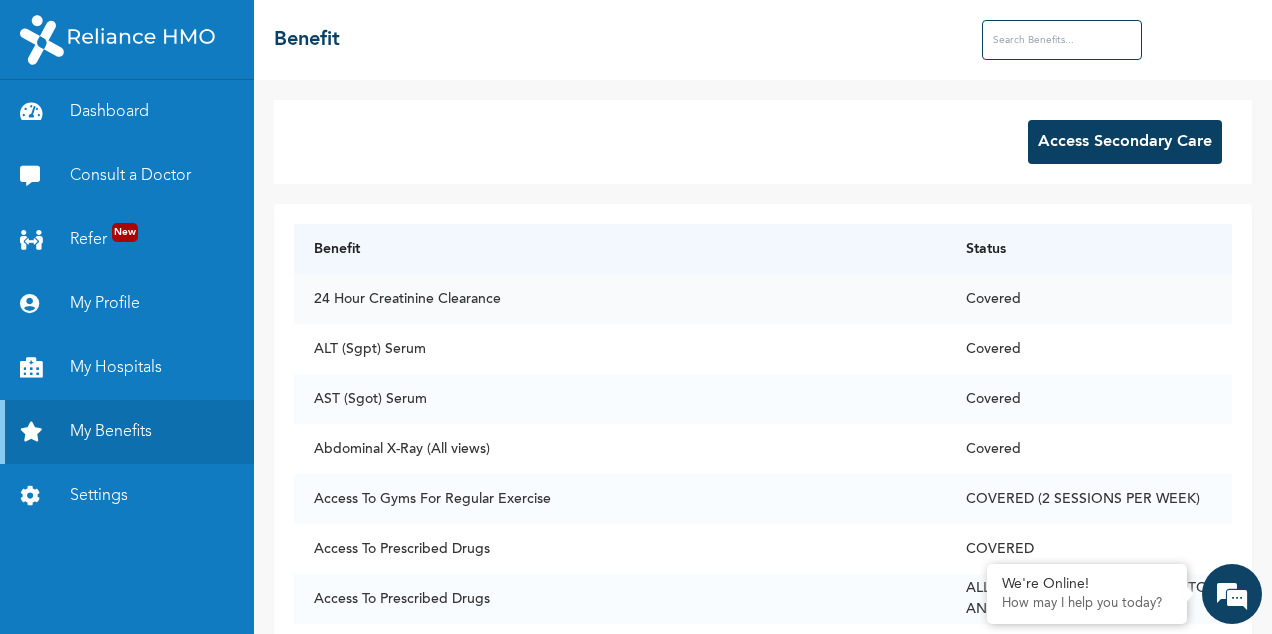 scroll, scrollTop: 0, scrollLeft: 0, axis: both 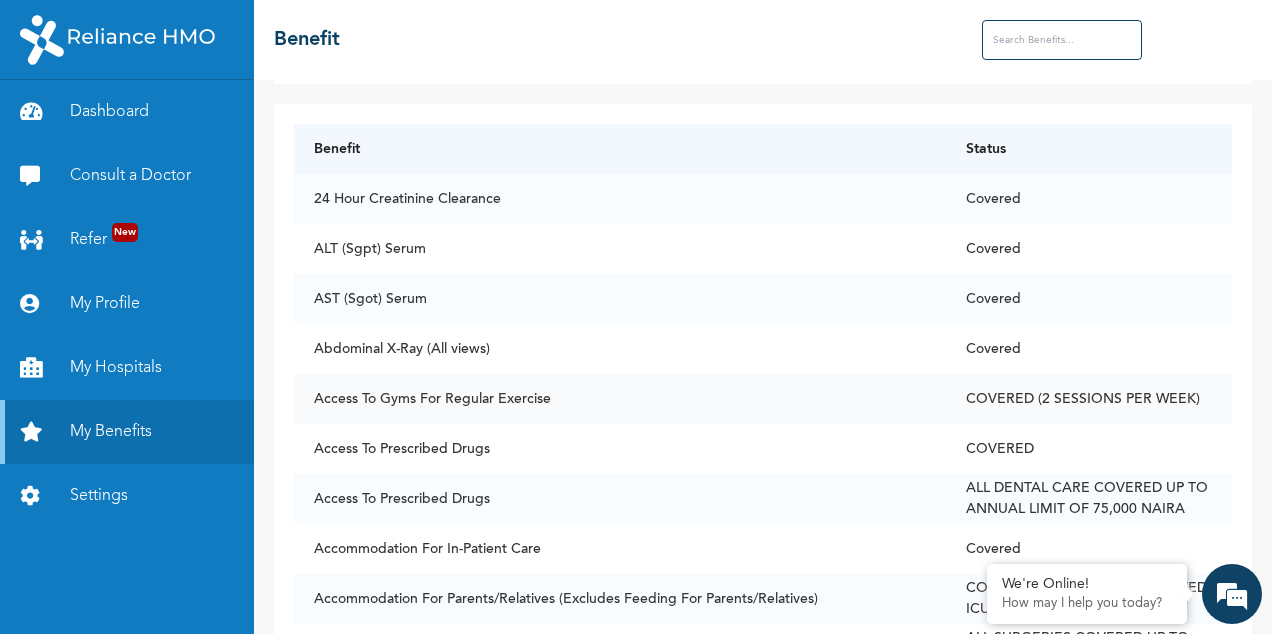 click on "Access To Gyms For Regular Exercise" at bounding box center (620, 399) 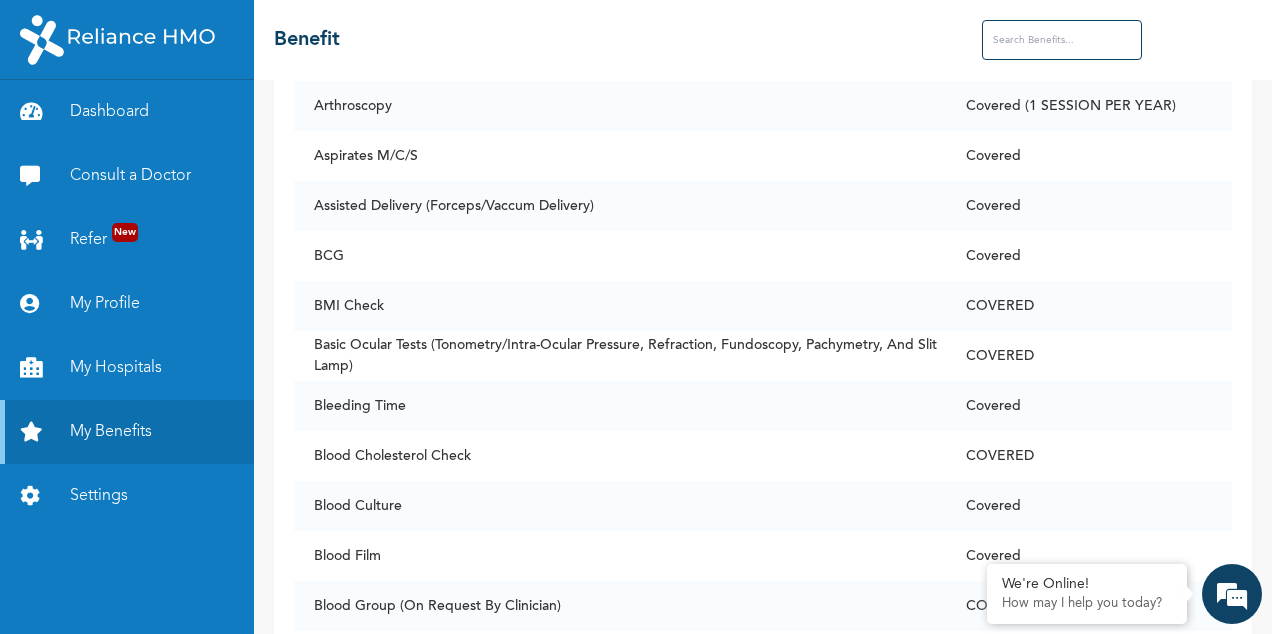 scroll, scrollTop: 500, scrollLeft: 0, axis: vertical 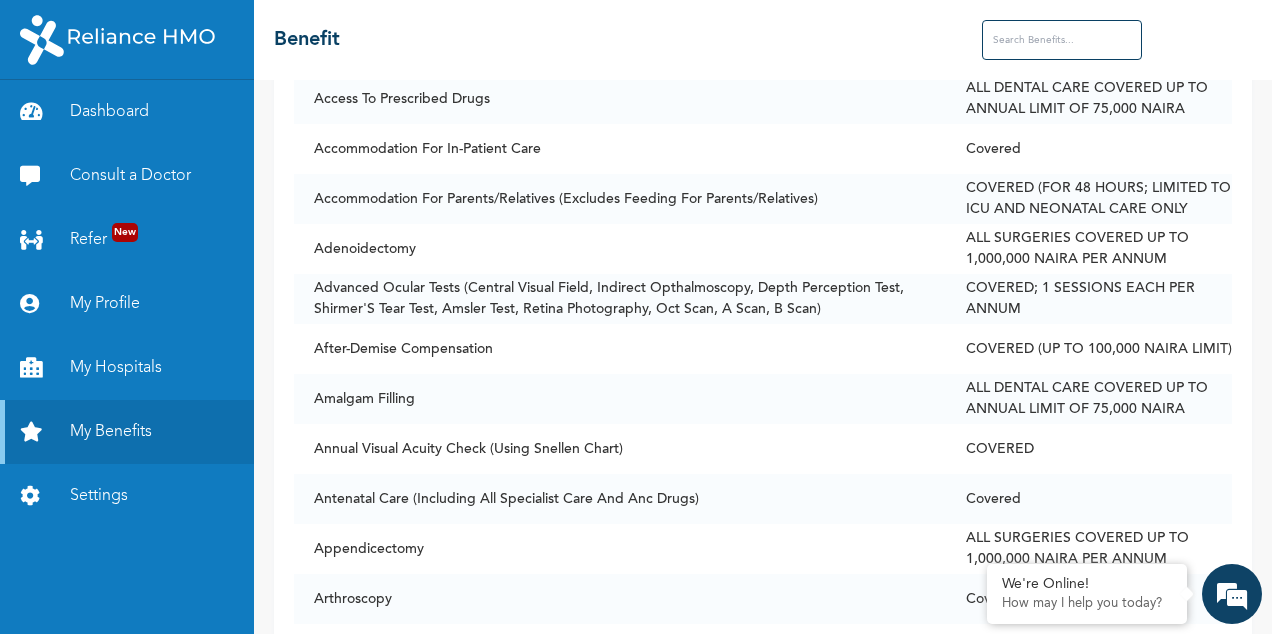 click at bounding box center (1062, 40) 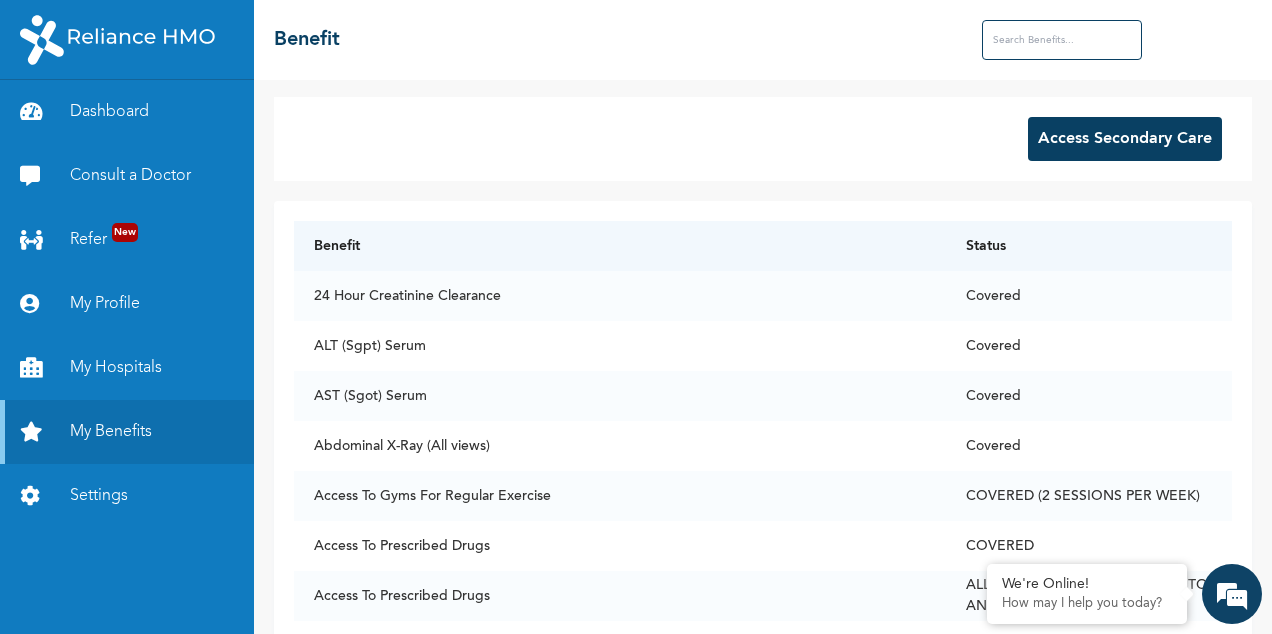 scroll, scrollTop: 0, scrollLeft: 0, axis: both 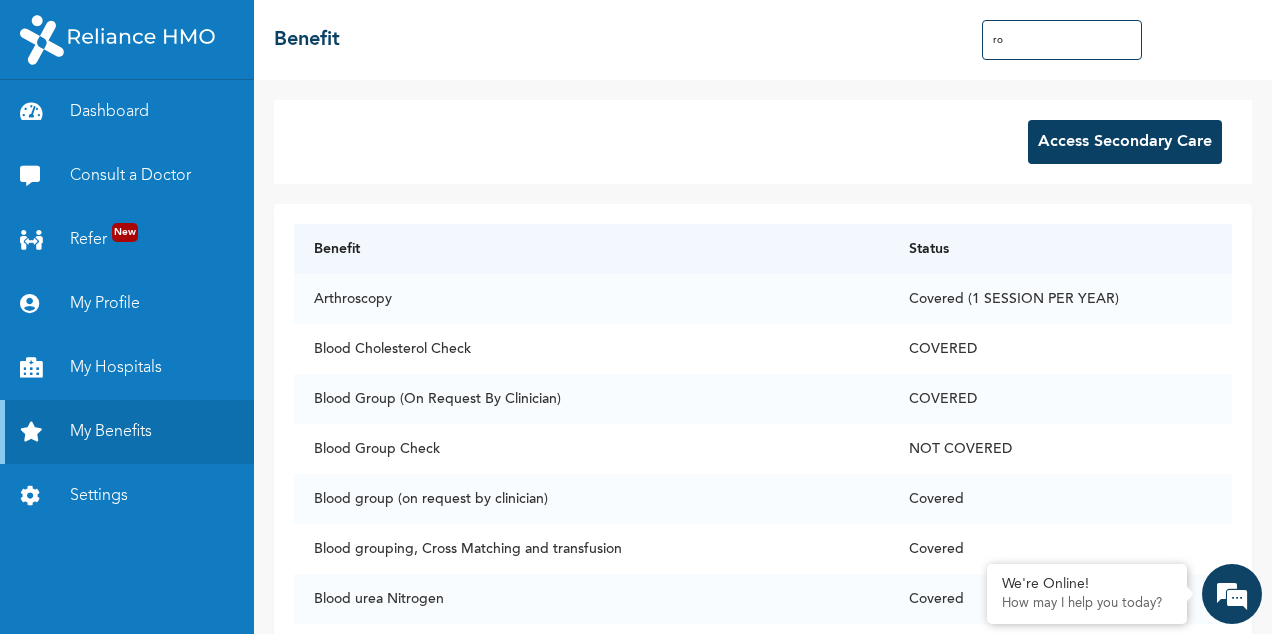 type on "r" 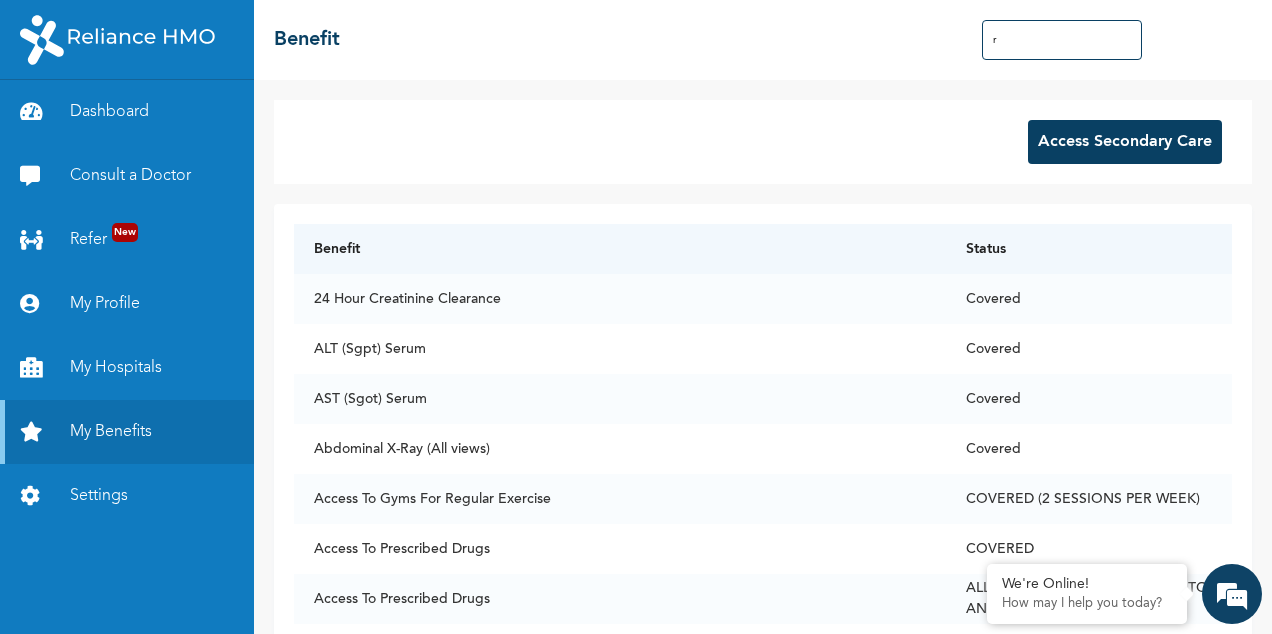 type 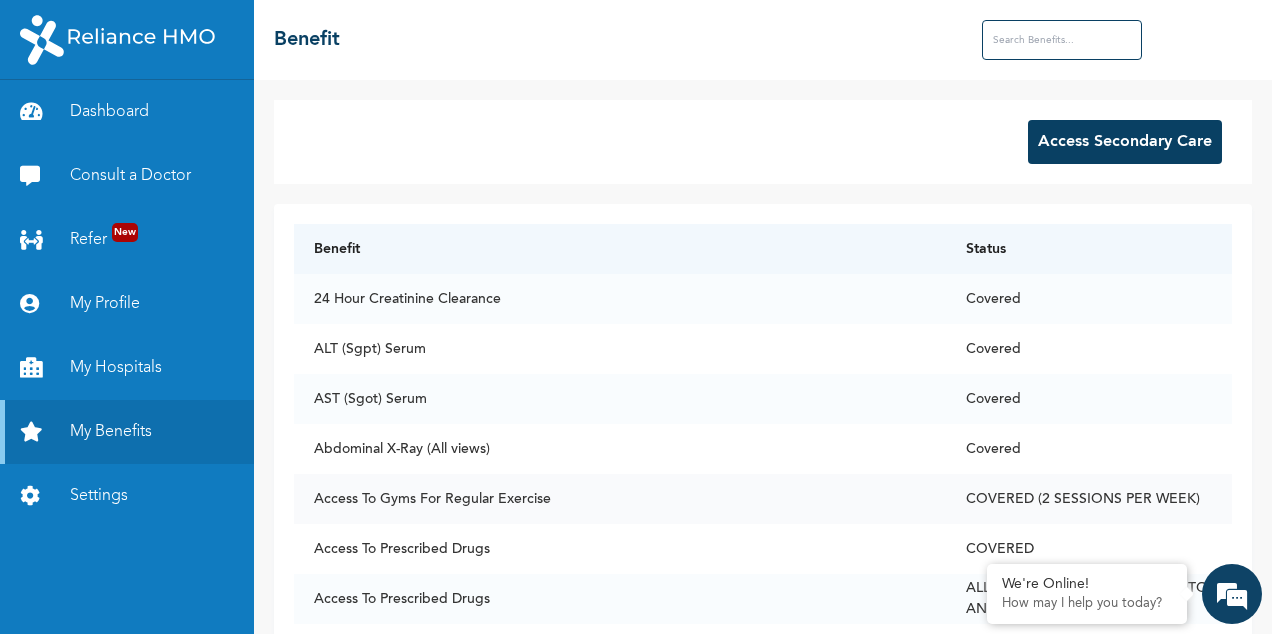 click on "Access To Gyms For Regular Exercise" at bounding box center (620, 499) 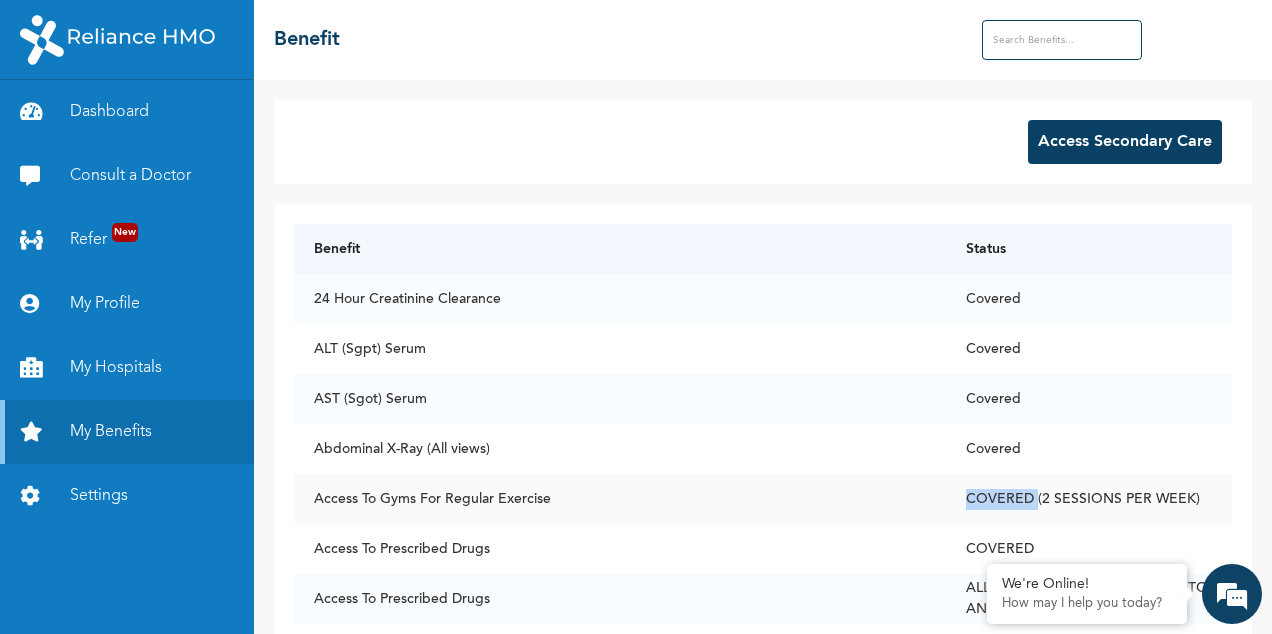 click on "COVERED (2 SESSIONS PER WEEK)" at bounding box center [1089, 499] 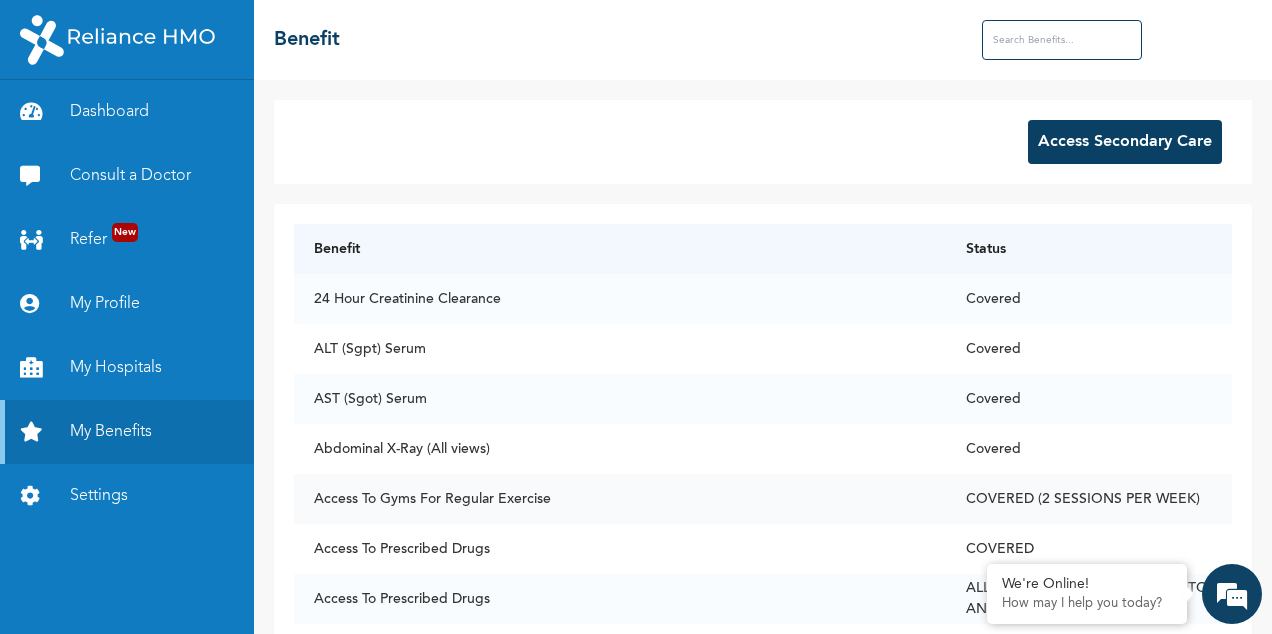 drag, startPoint x: 968, startPoint y: 492, endPoint x: 898, endPoint y: 491, distance: 70.00714 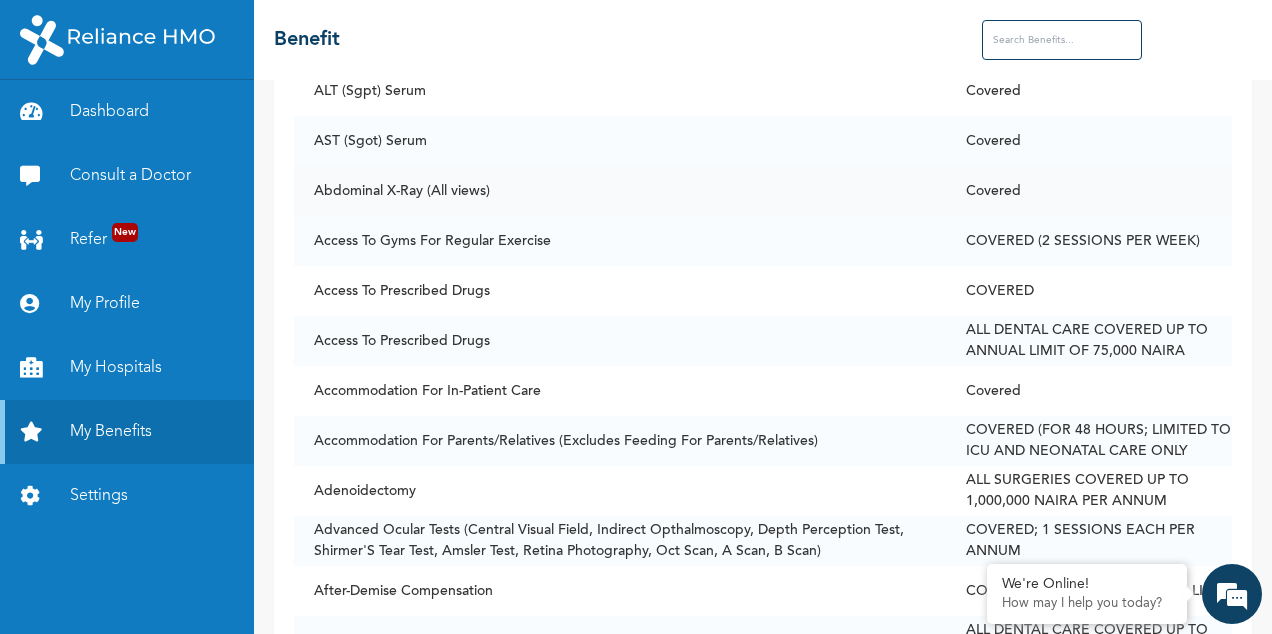 scroll, scrollTop: 300, scrollLeft: 0, axis: vertical 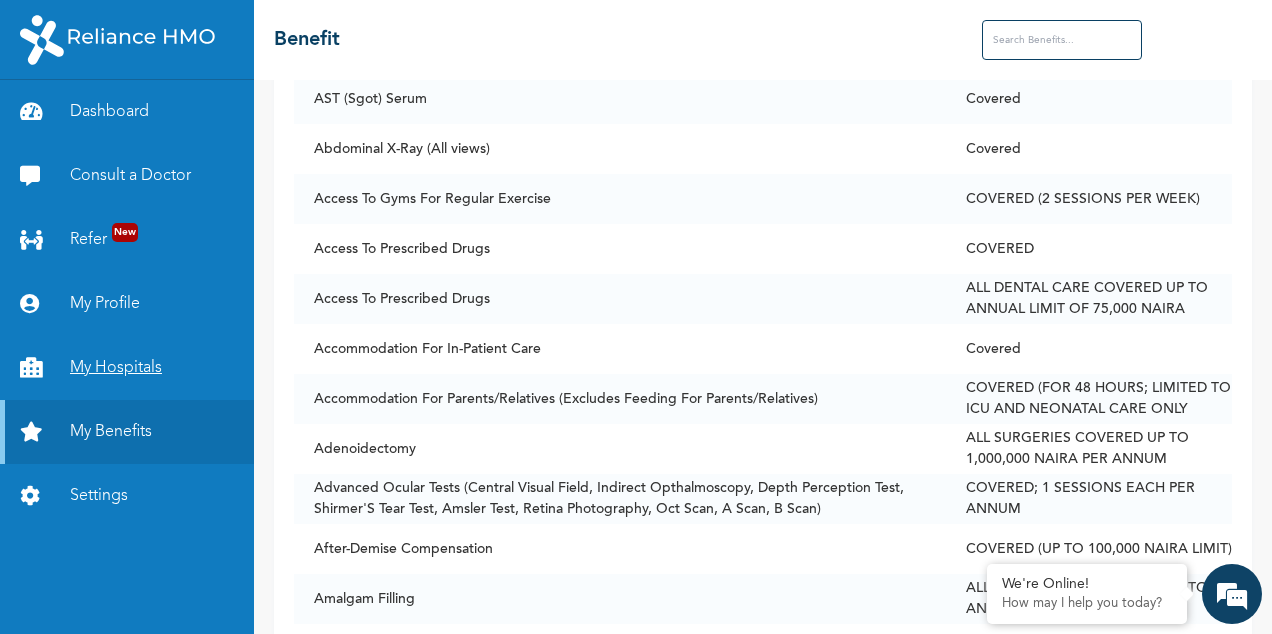 click on "My Hospitals" at bounding box center [127, 368] 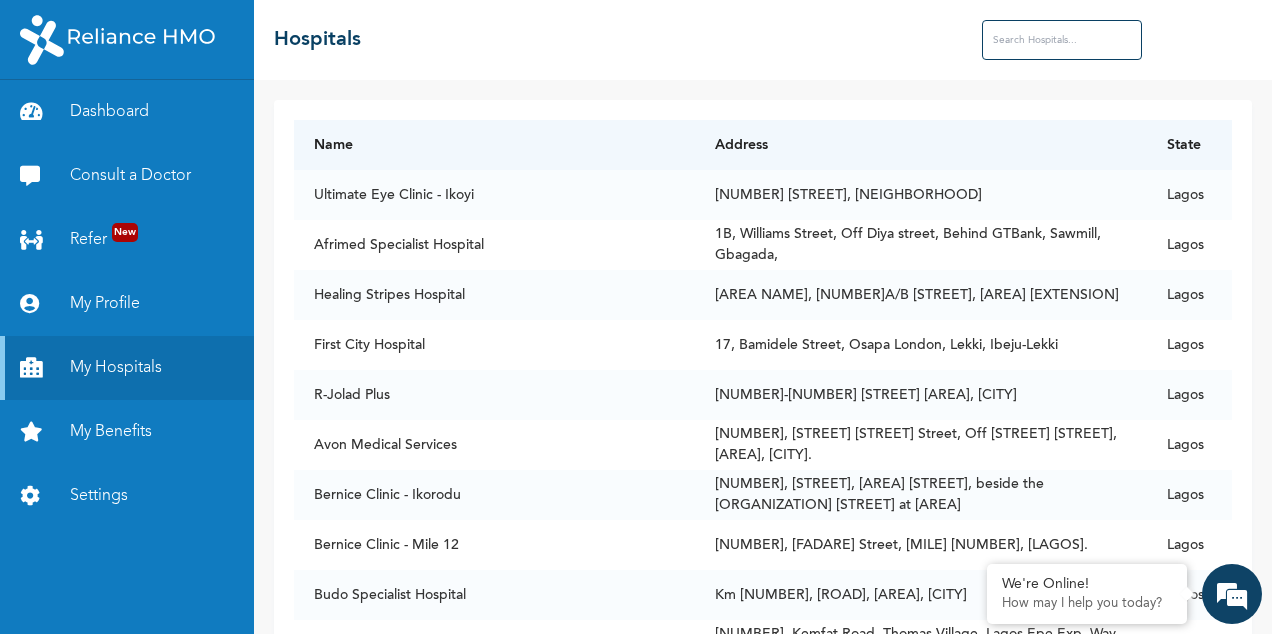 click at bounding box center (1062, 40) 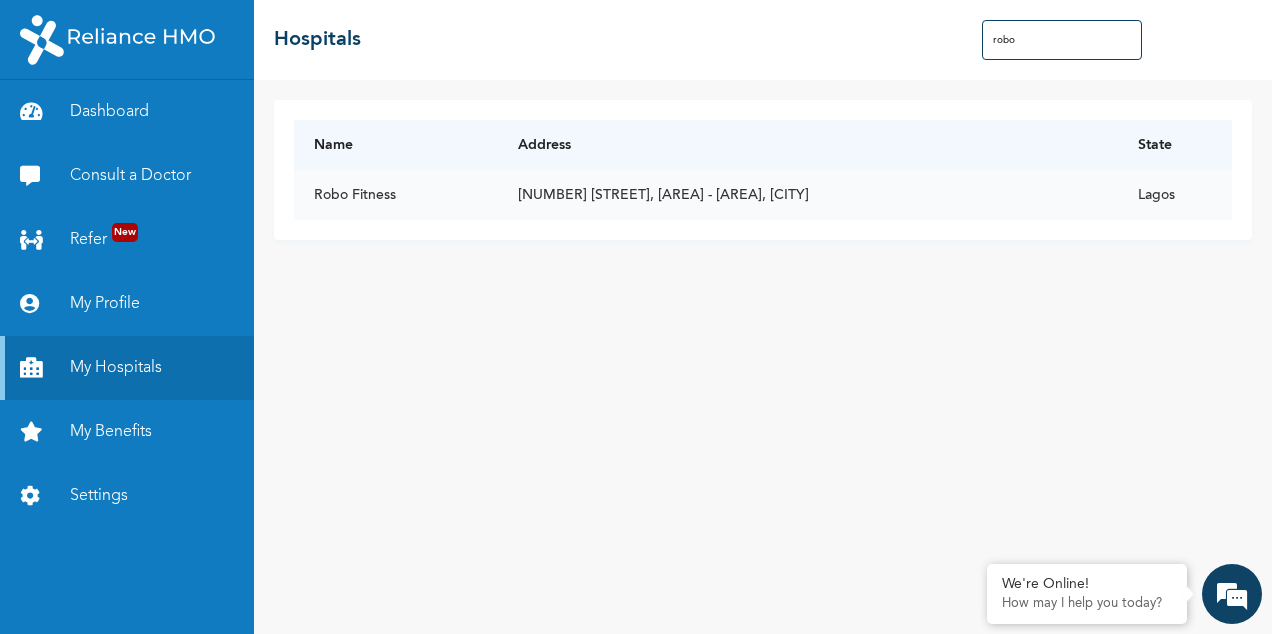 type on "robo" 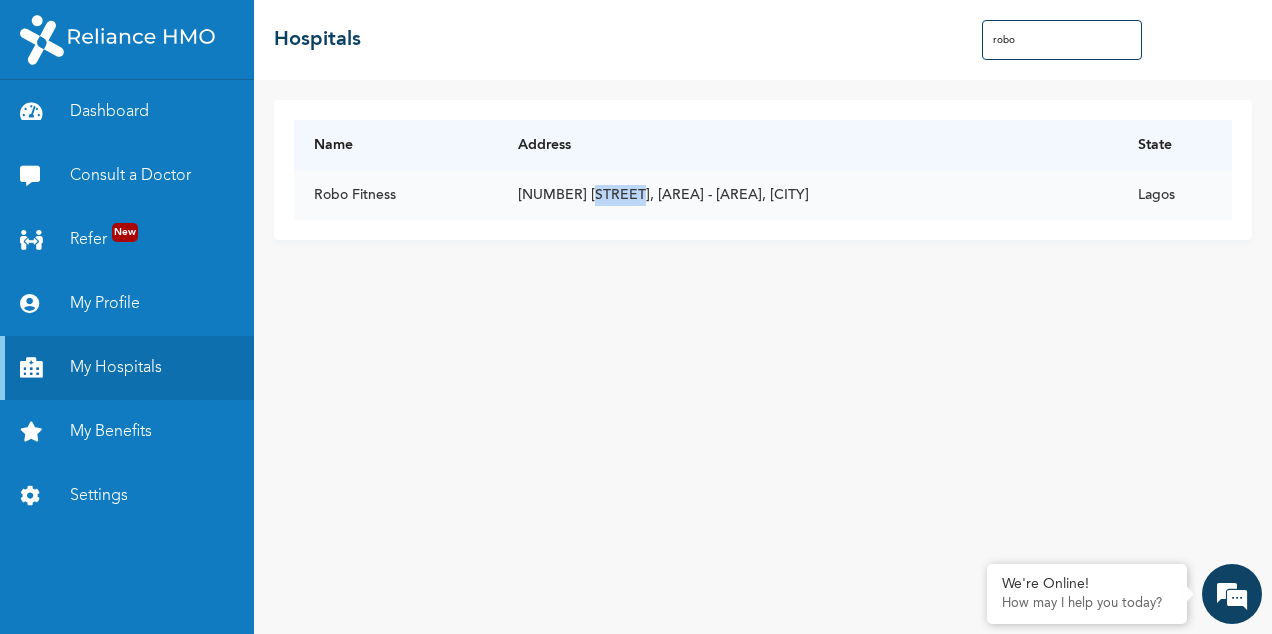 click on "[NUMBER] [STREET], [AREA] - [AREA], [CITY]" at bounding box center (808, 195) 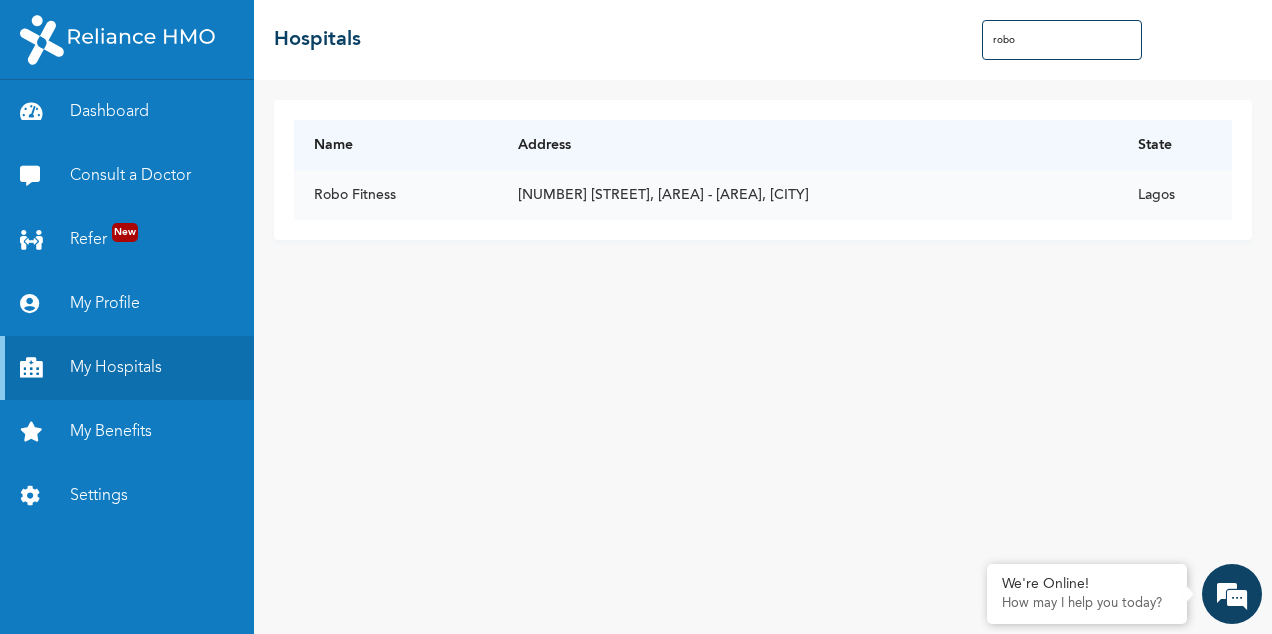 click on "Robo Fitness" at bounding box center (395, 195) 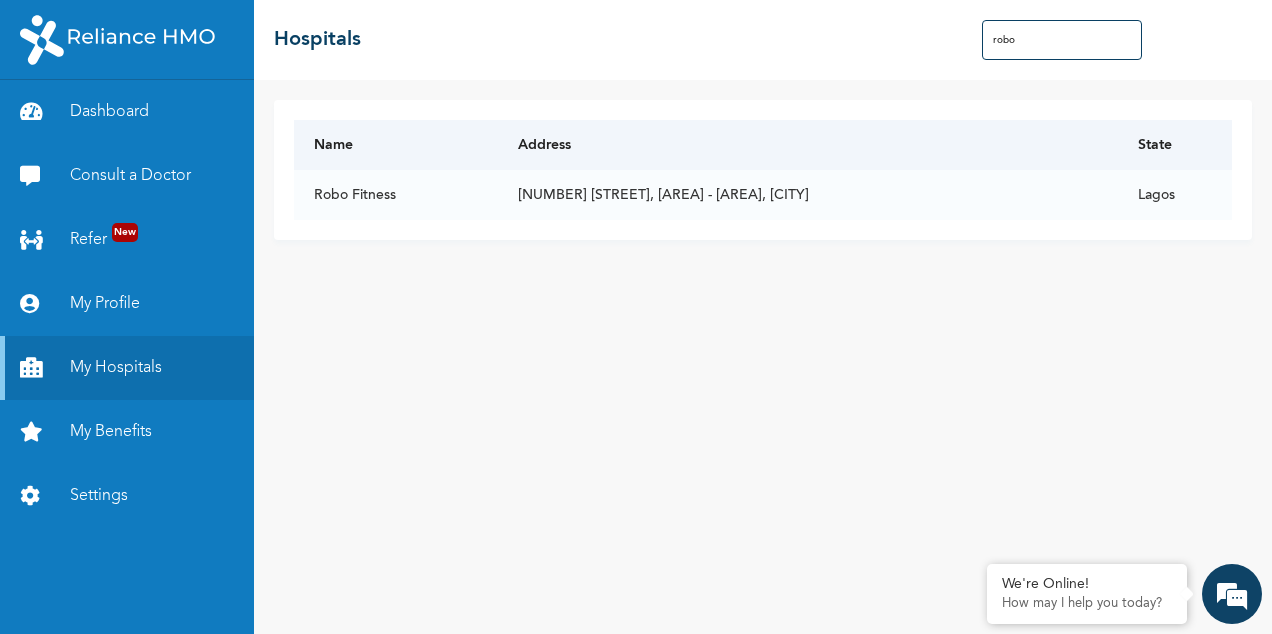 click on "Name" at bounding box center (395, 145) 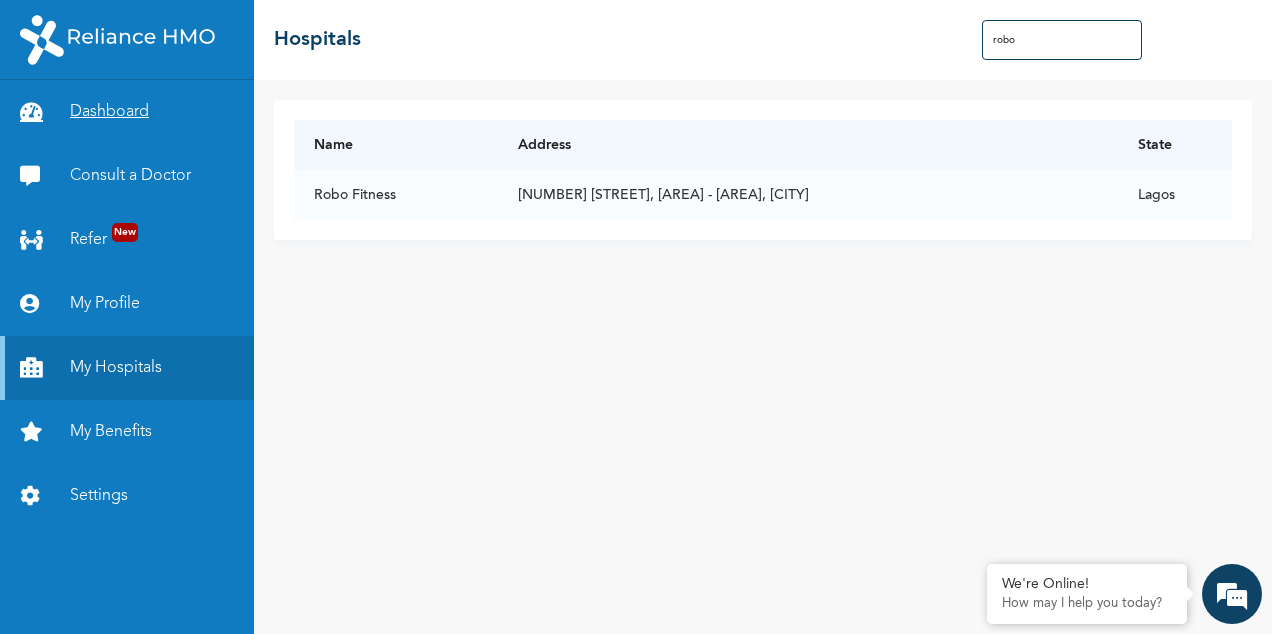 click on "Dashboard" at bounding box center (127, 112) 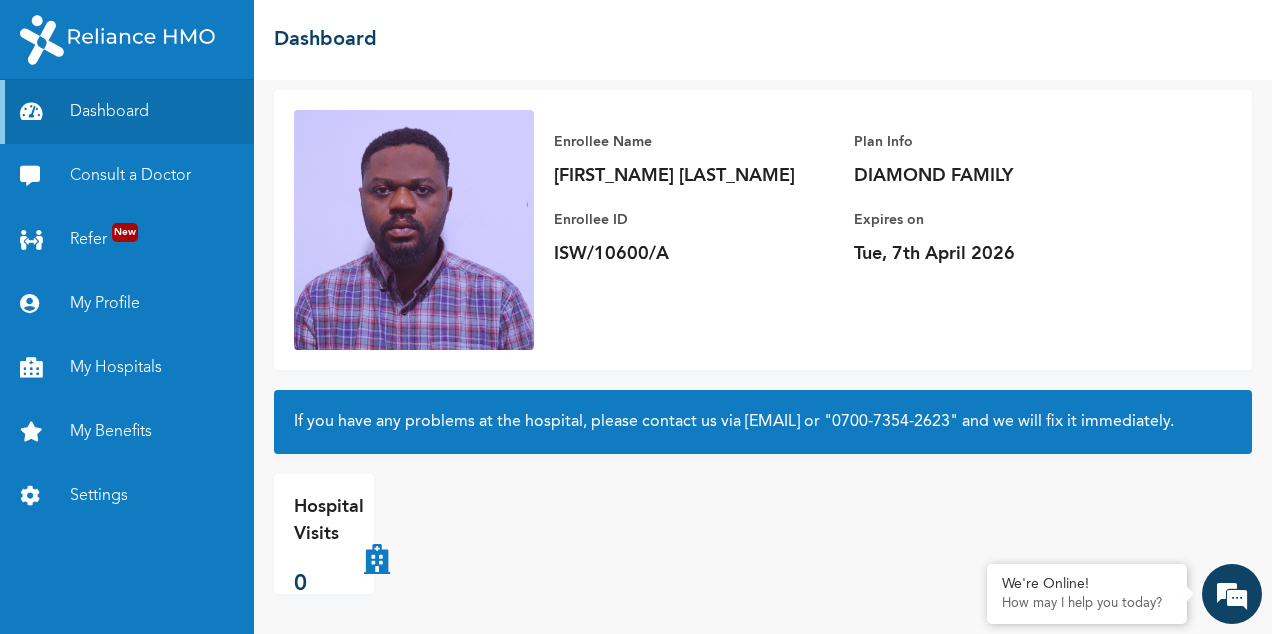 scroll, scrollTop: 140, scrollLeft: 0, axis: vertical 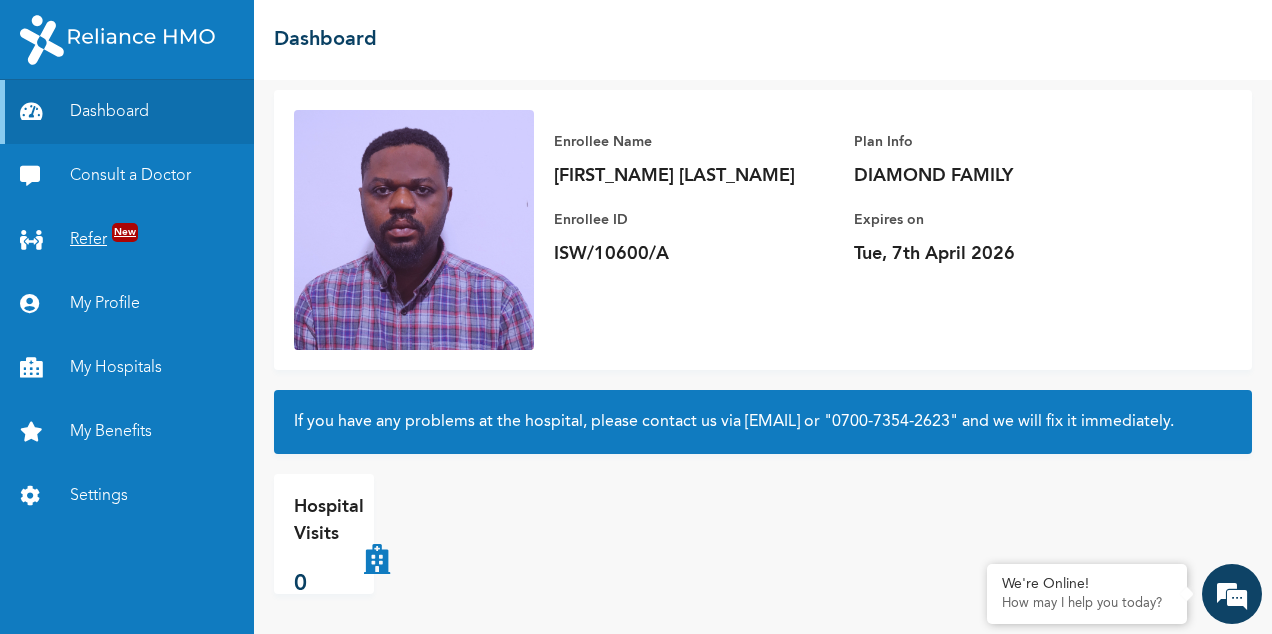 click on "Refer New" at bounding box center [127, 240] 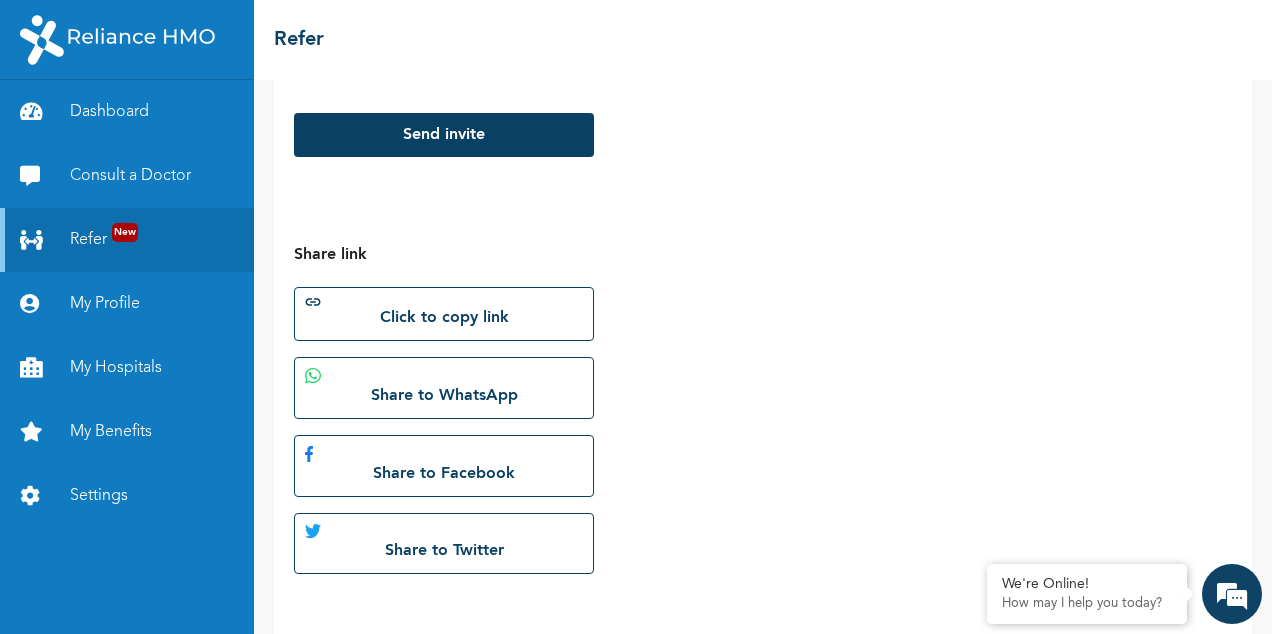 scroll, scrollTop: 506, scrollLeft: 0, axis: vertical 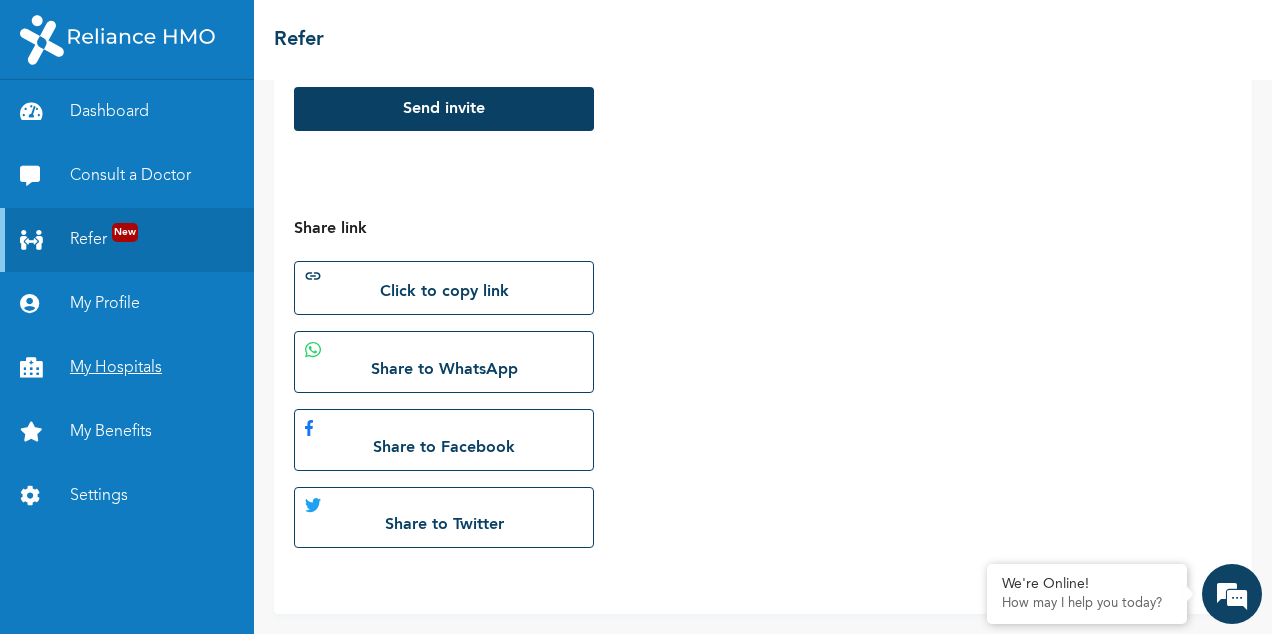 click on "My Hospitals" at bounding box center (127, 368) 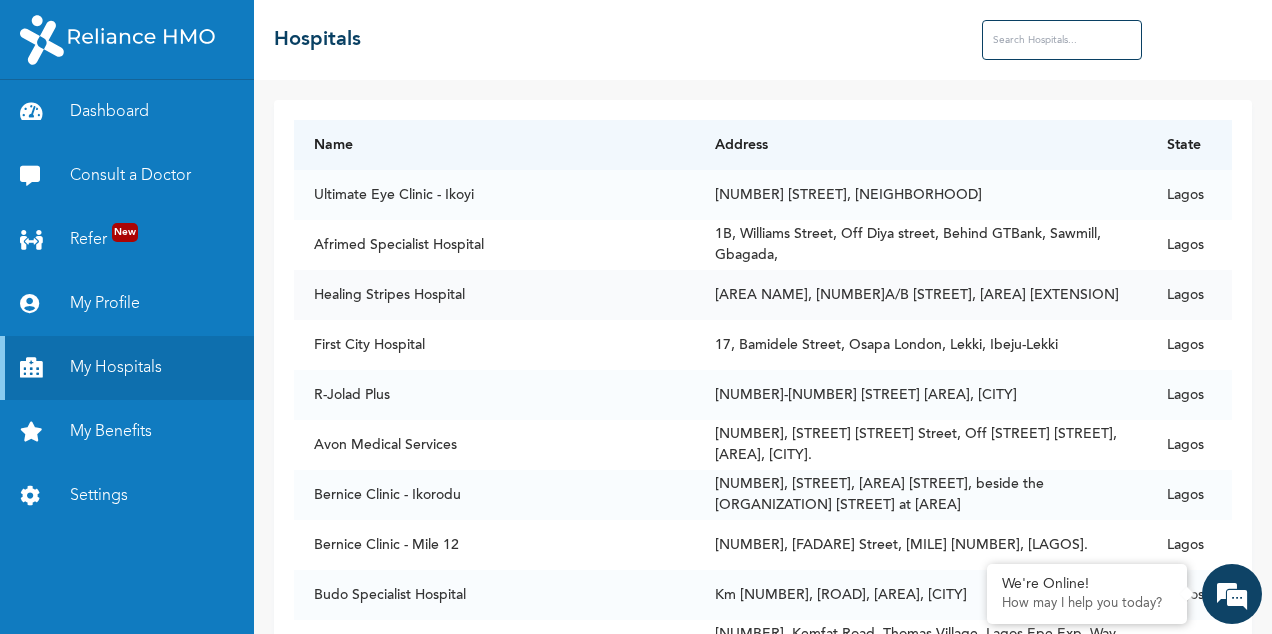 click on "Healing Stripes Hospital" at bounding box center [494, 295] 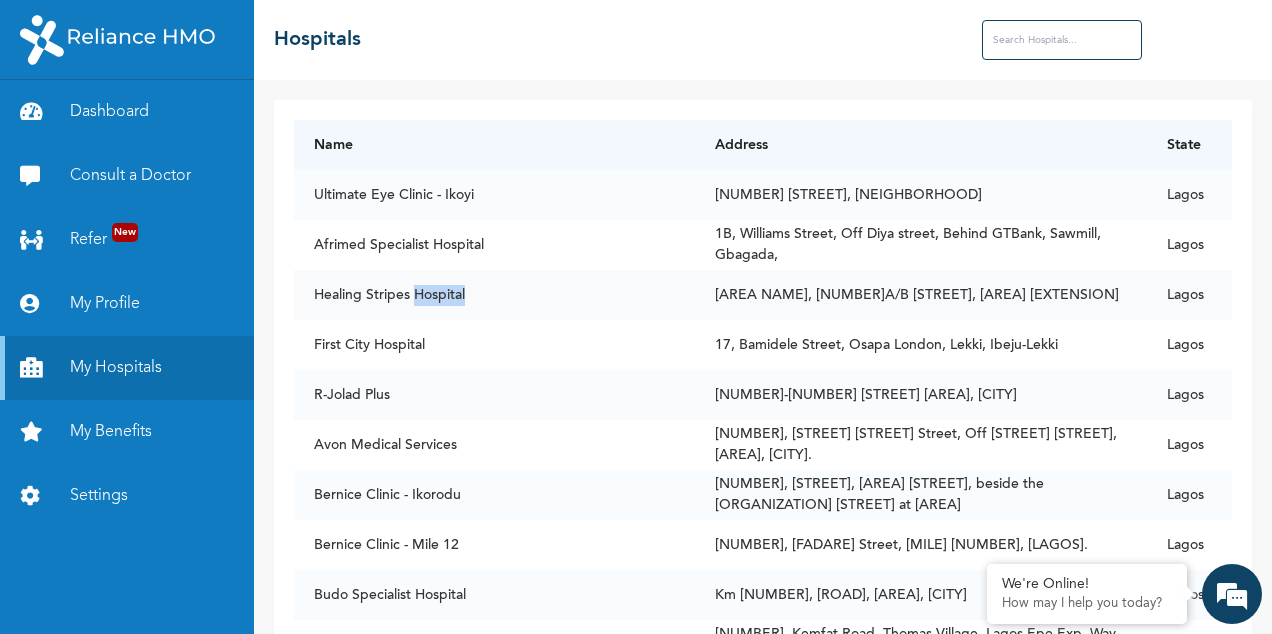 click on "Healing Stripes Hospital" at bounding box center [494, 295] 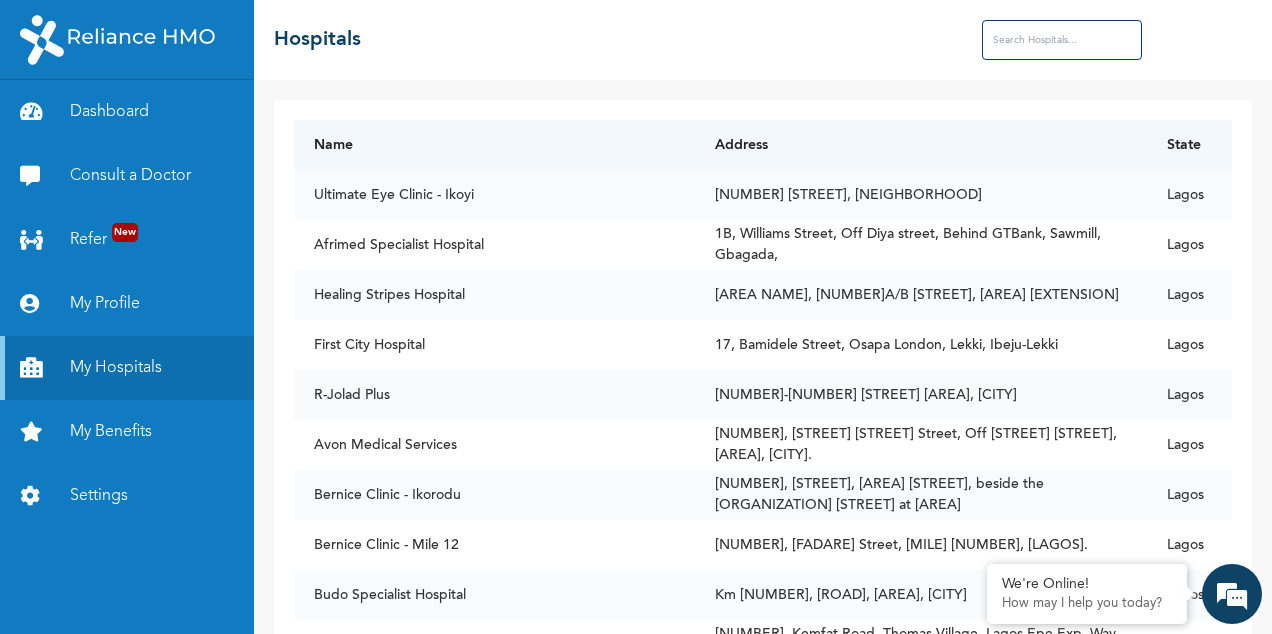 click on "[NUMBER]-[NUMBER] [STREET] [AREA], [CITY]" at bounding box center [921, 395] 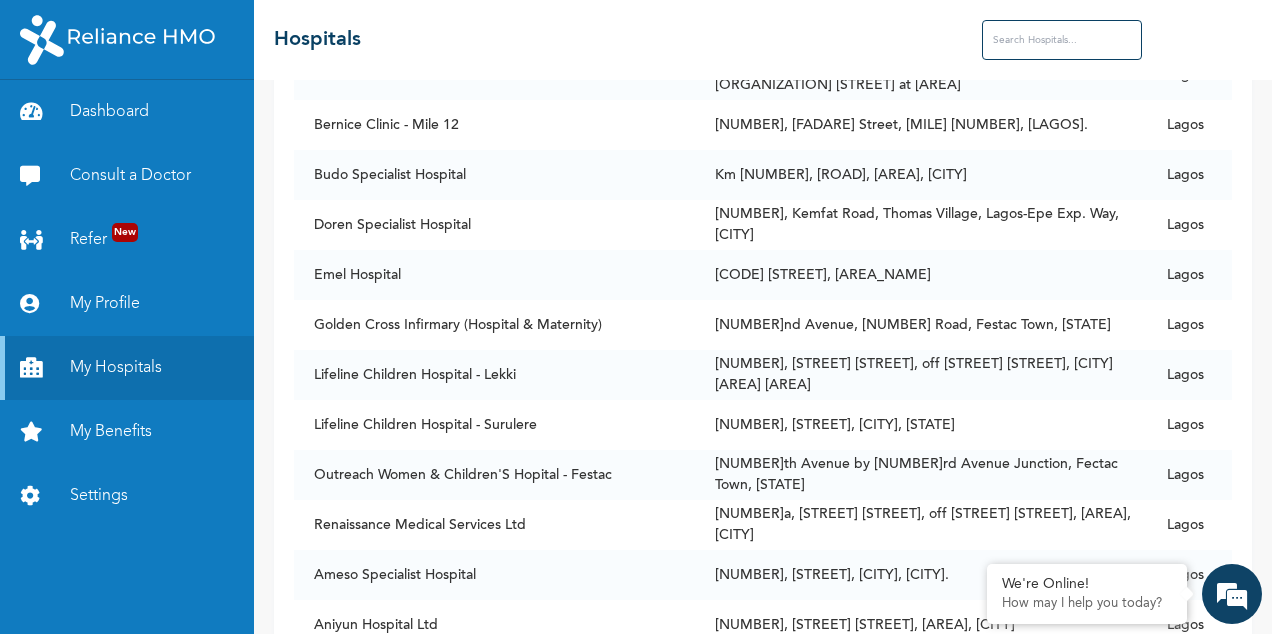 scroll, scrollTop: 200, scrollLeft: 0, axis: vertical 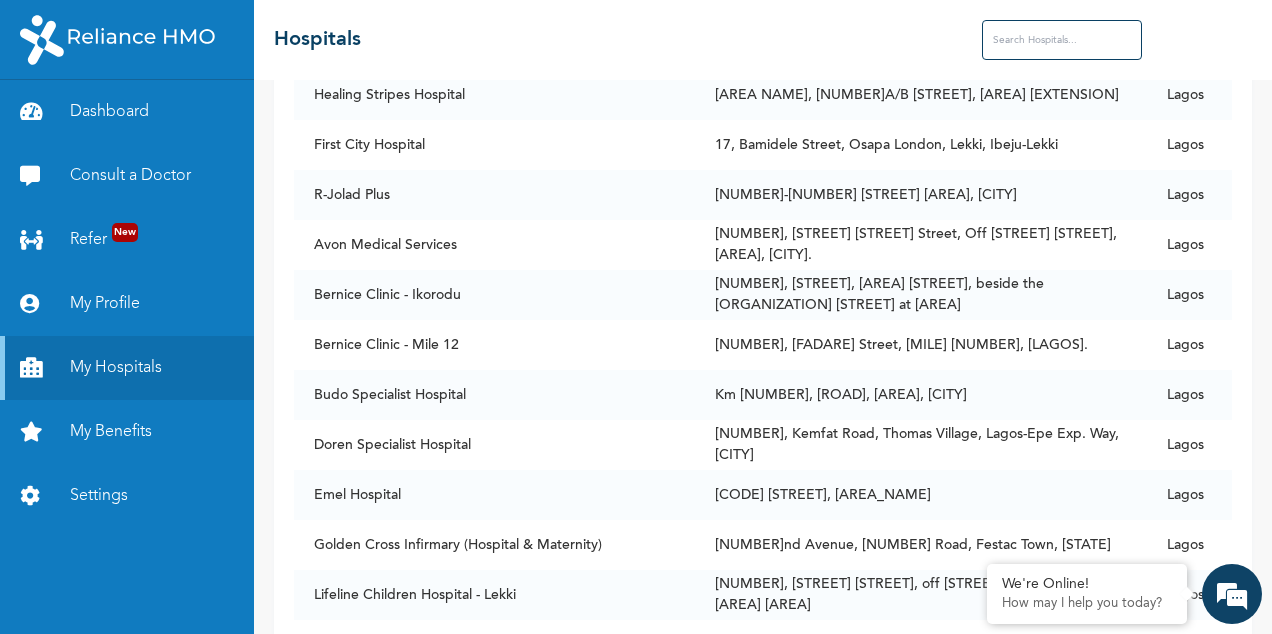 click at bounding box center (1062, 40) 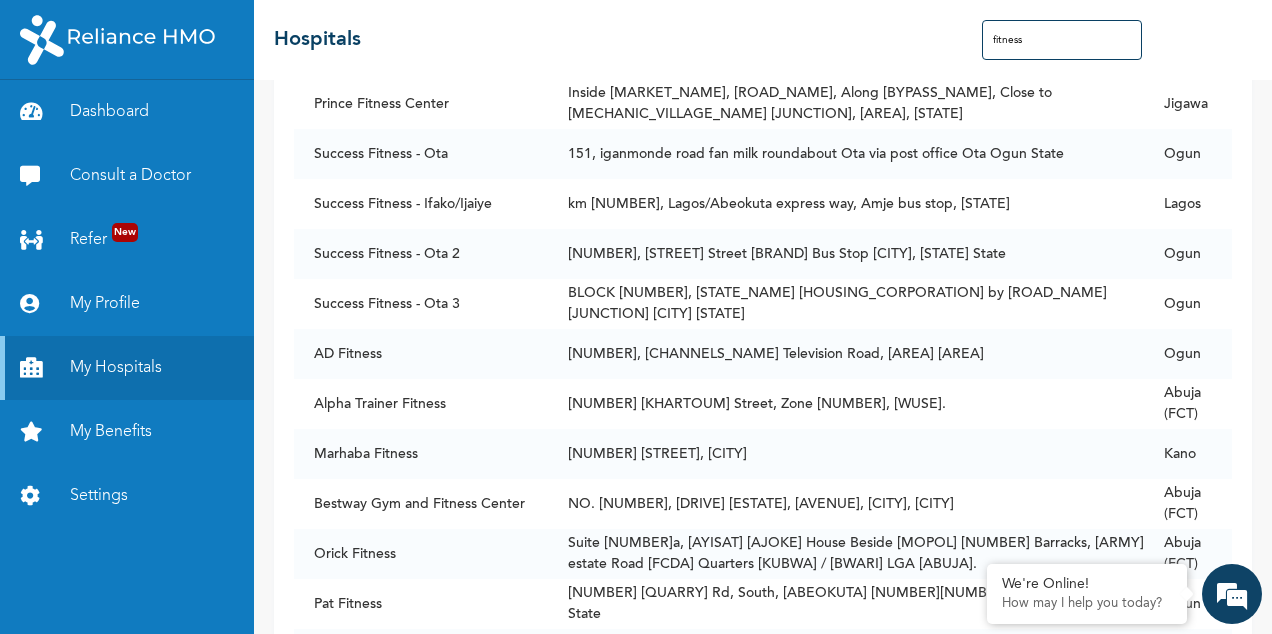 scroll, scrollTop: 3300, scrollLeft: 0, axis: vertical 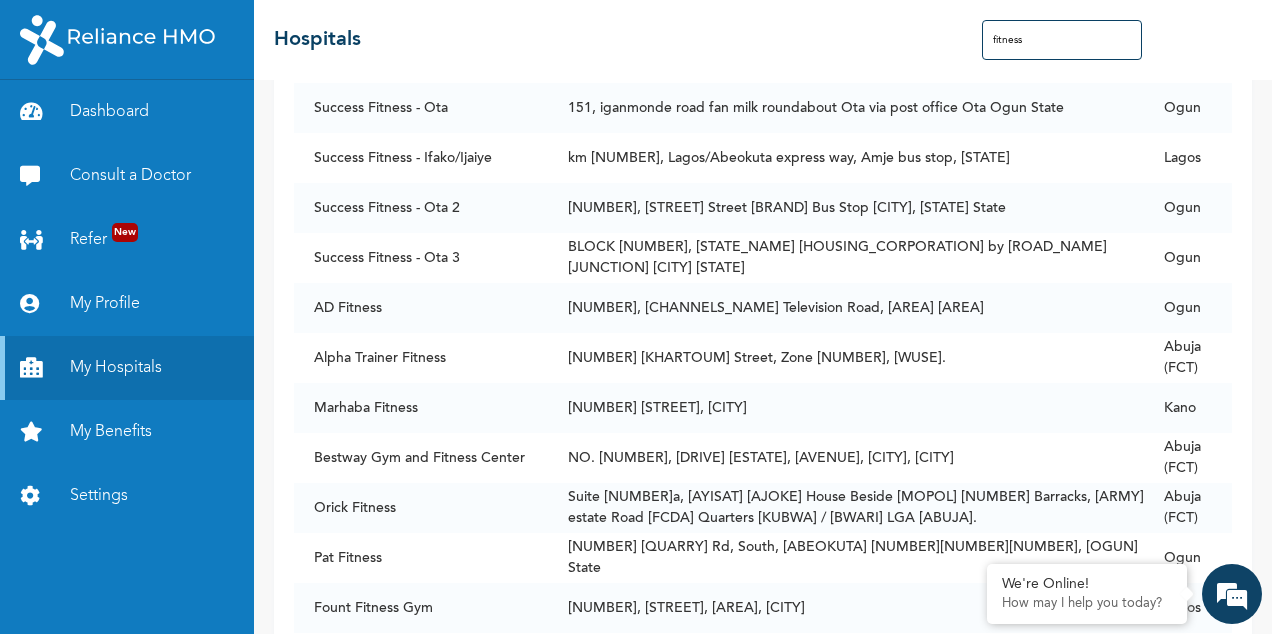 click on "fitness" at bounding box center [1062, 40] 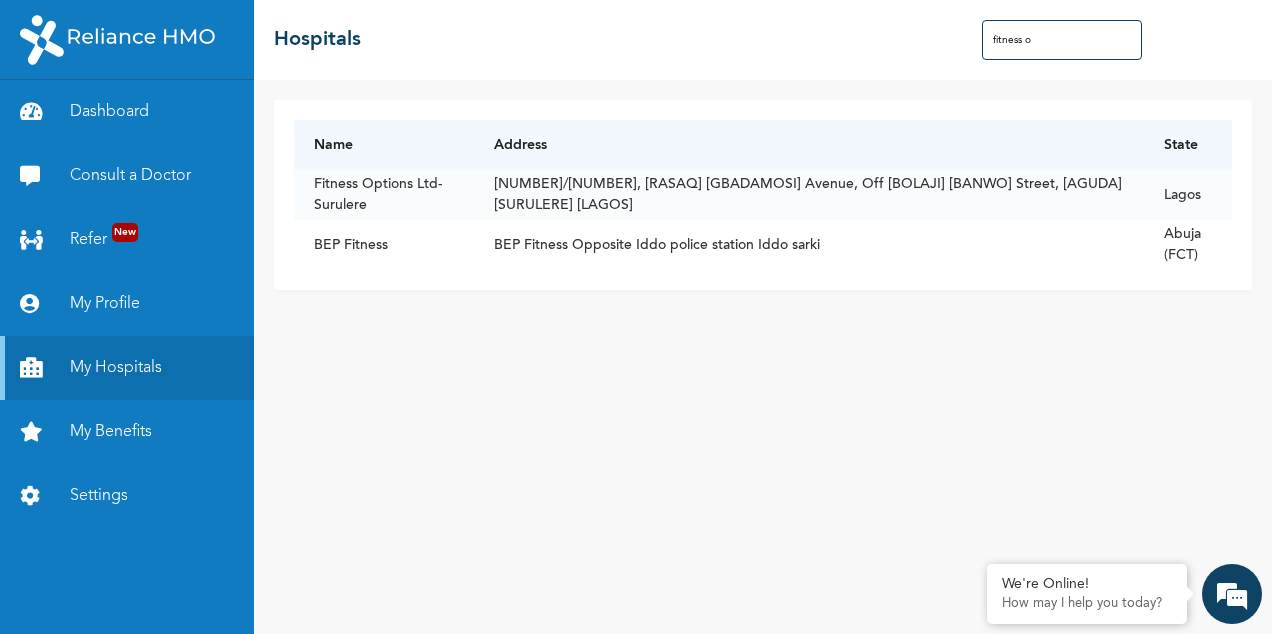 scroll, scrollTop: 0, scrollLeft: 0, axis: both 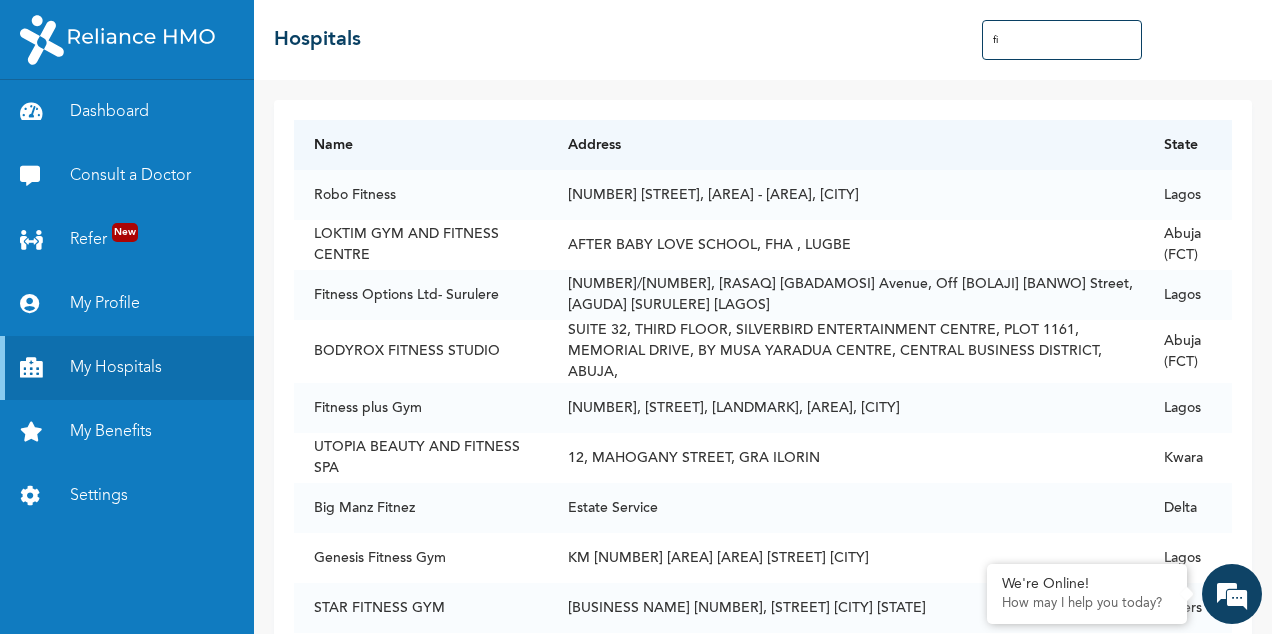 type on "f" 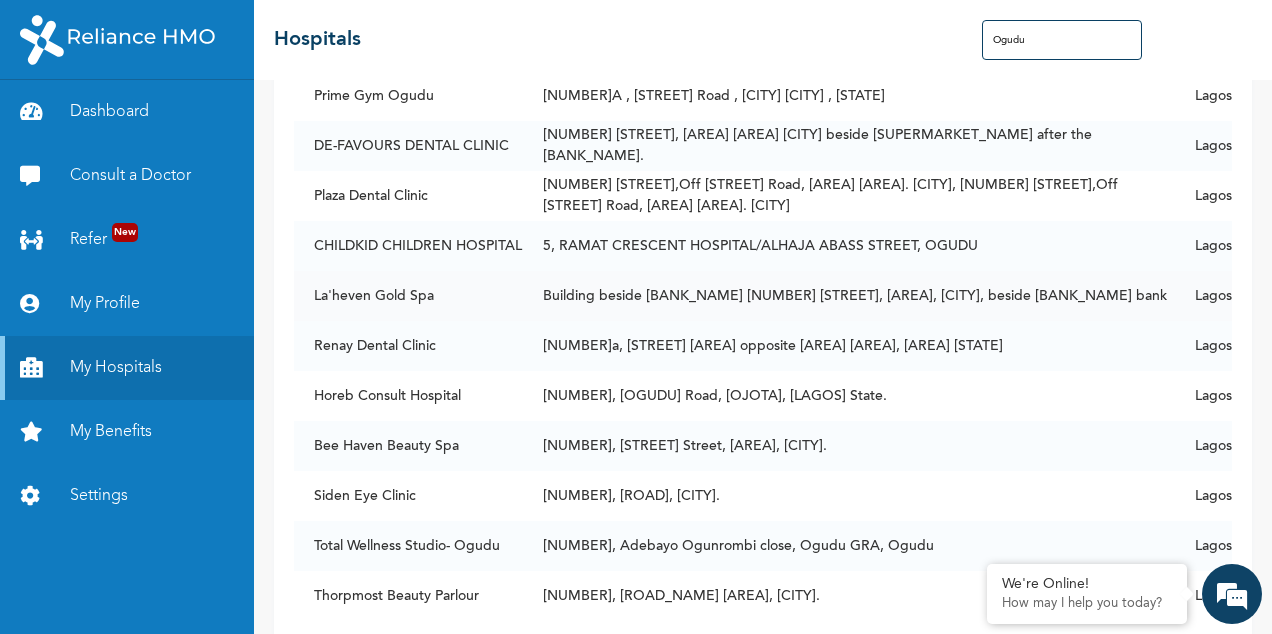 scroll, scrollTop: 491, scrollLeft: 0, axis: vertical 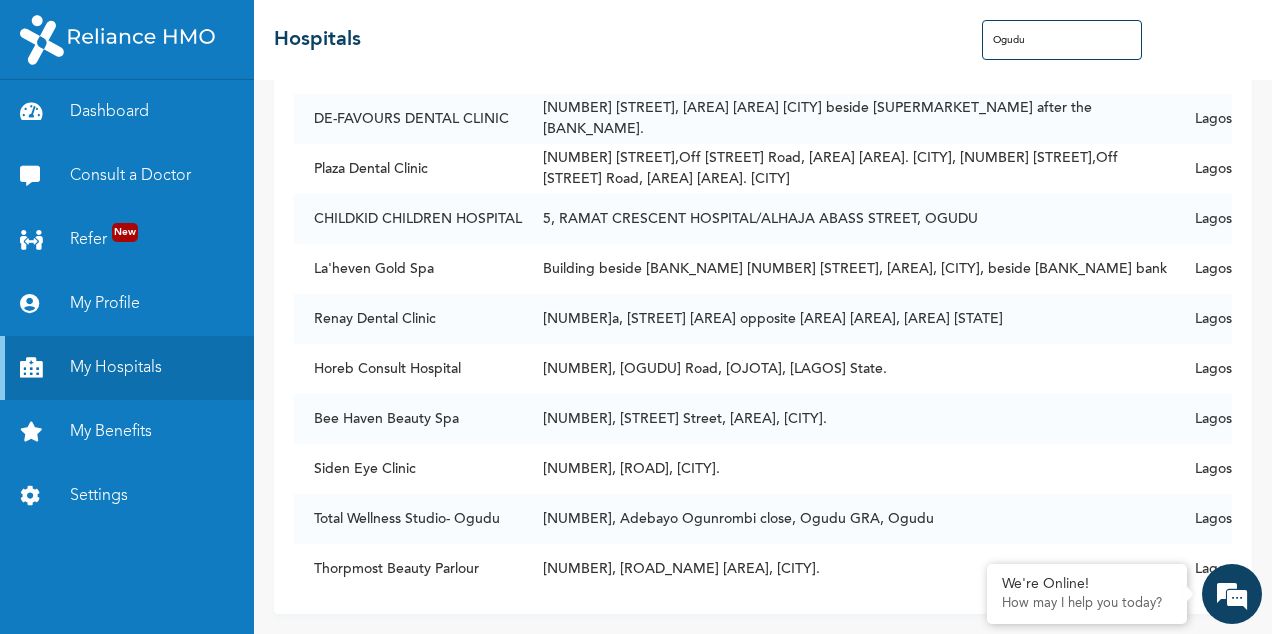 type on "Ogudu" 